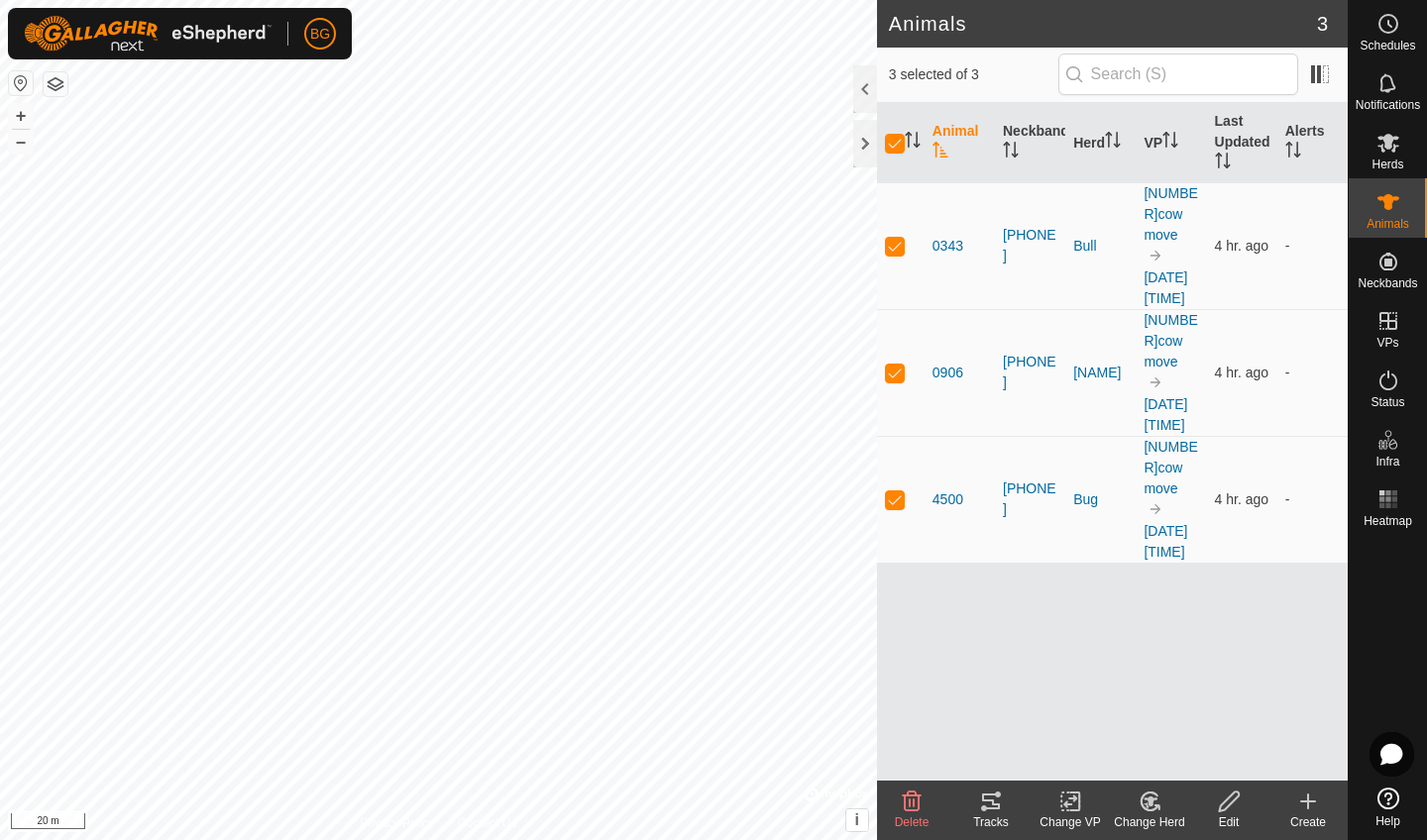 scroll, scrollTop: 0, scrollLeft: 0, axis: both 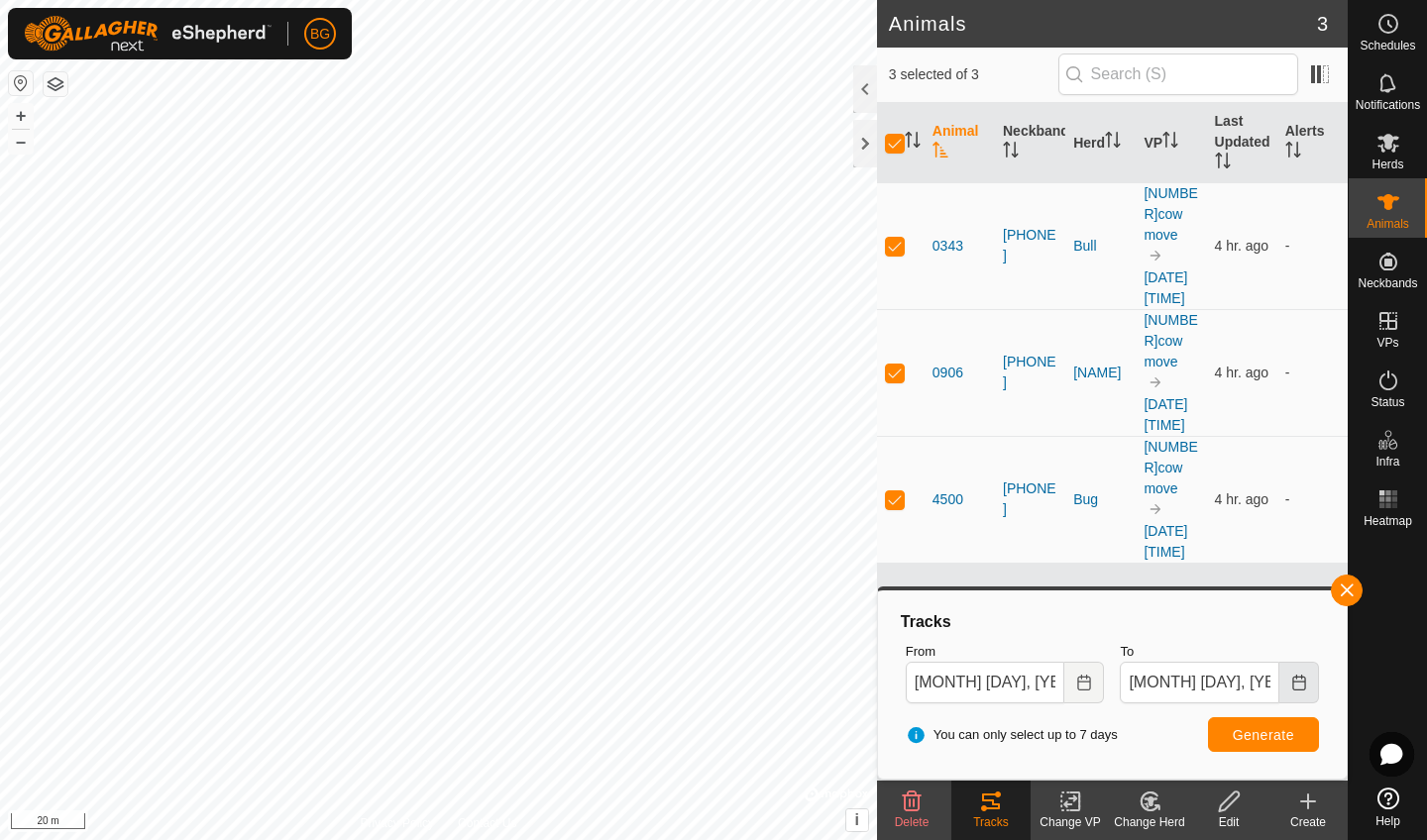 click 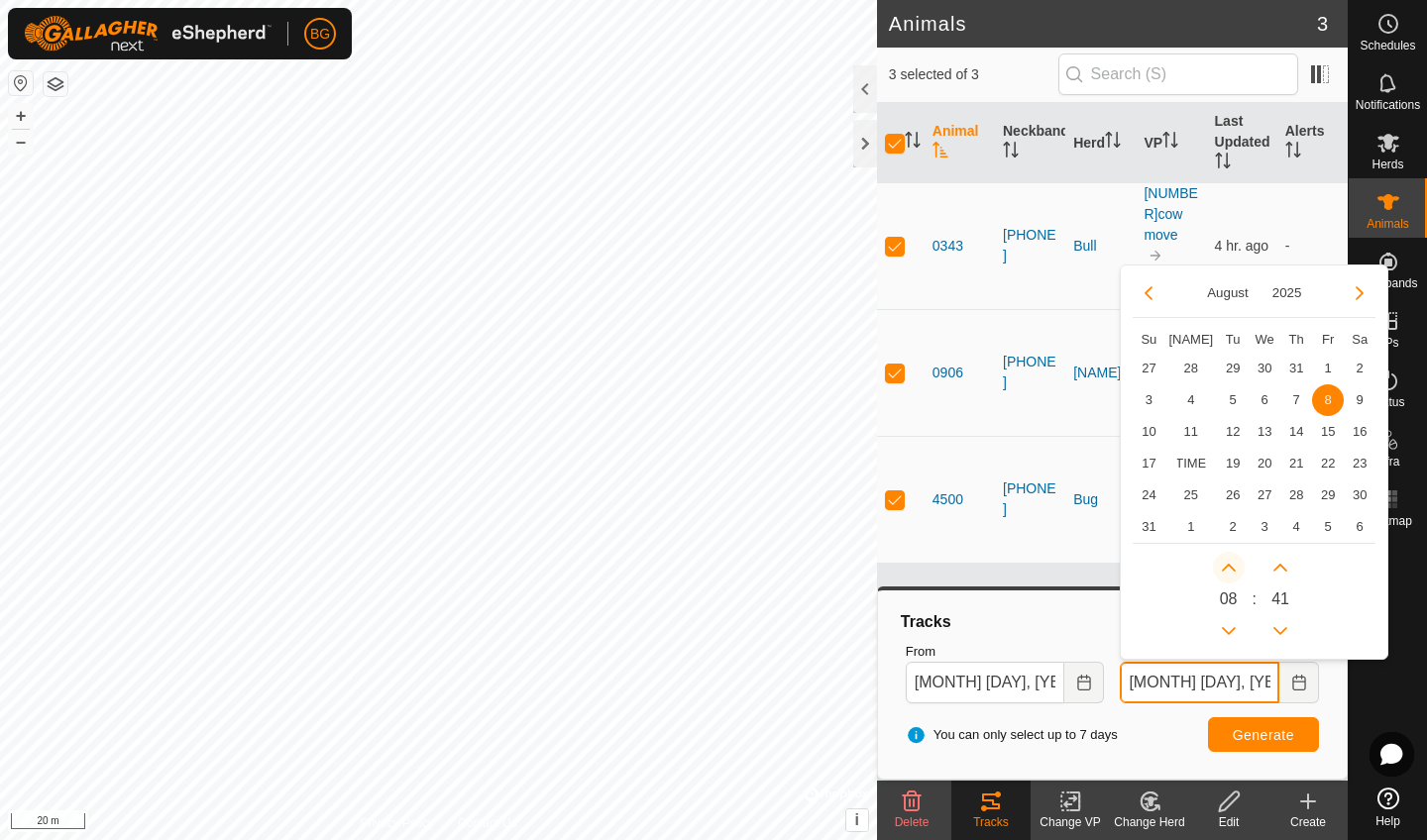 click at bounding box center (1229, 568) 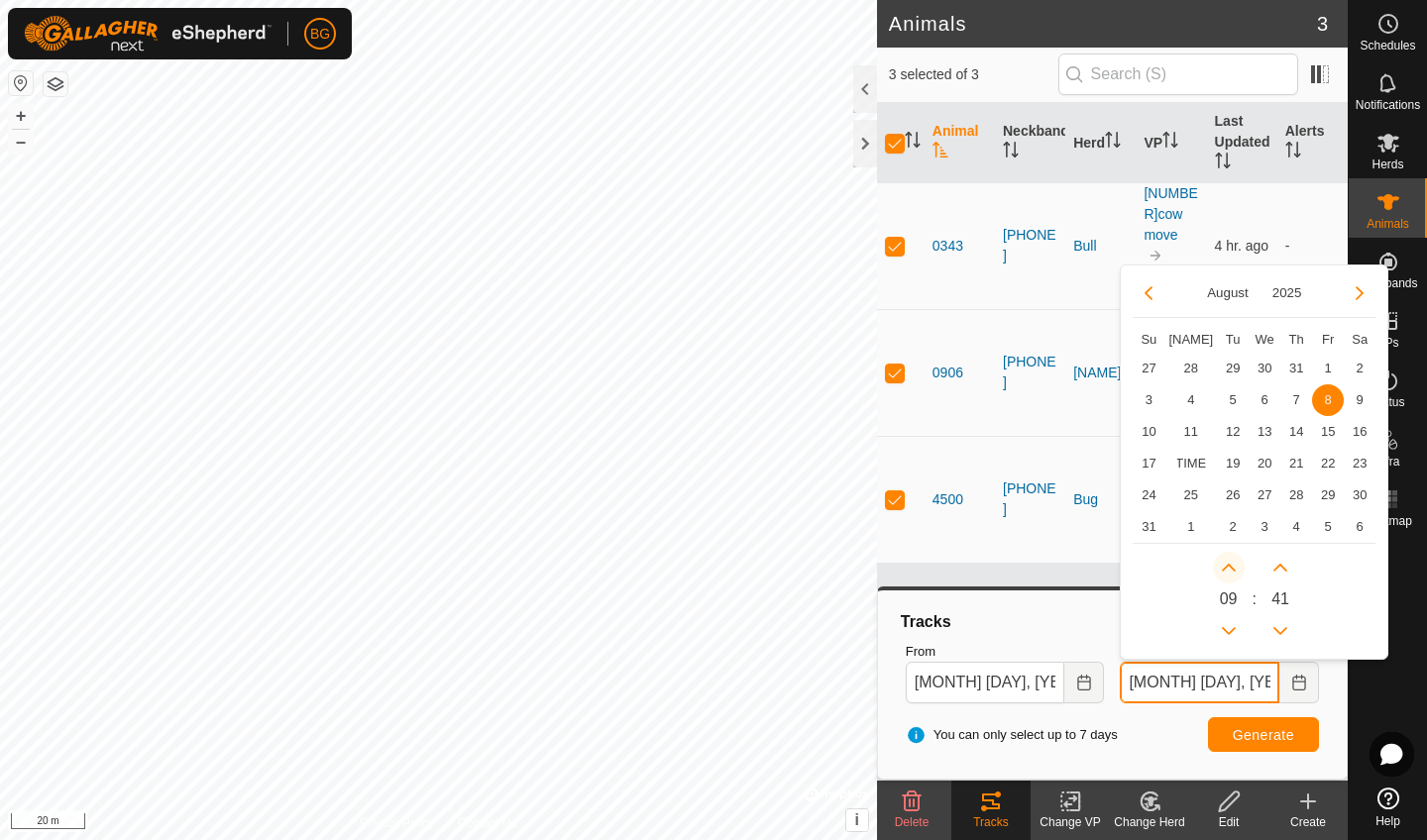 click at bounding box center [1229, 568] 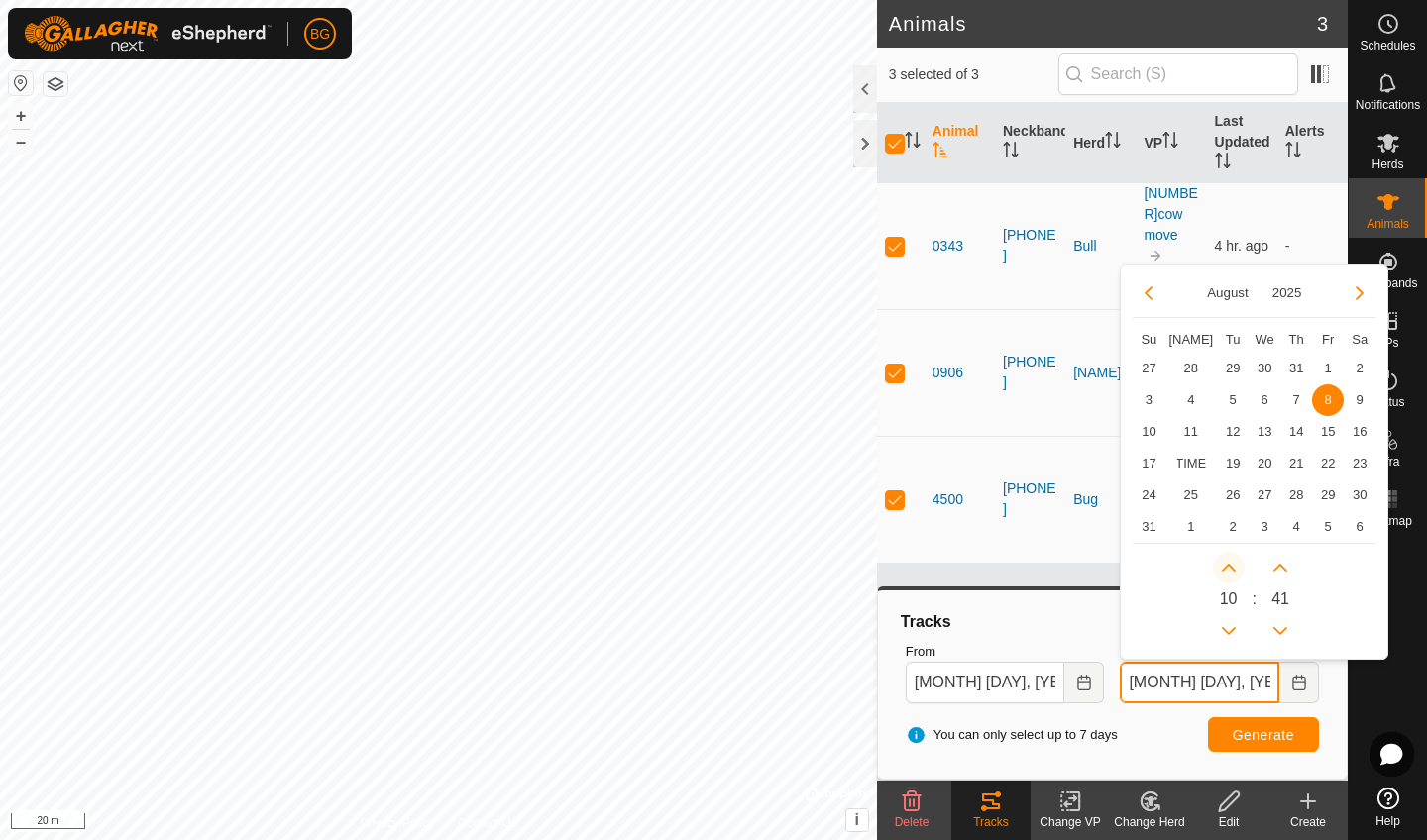 click at bounding box center [1229, 568] 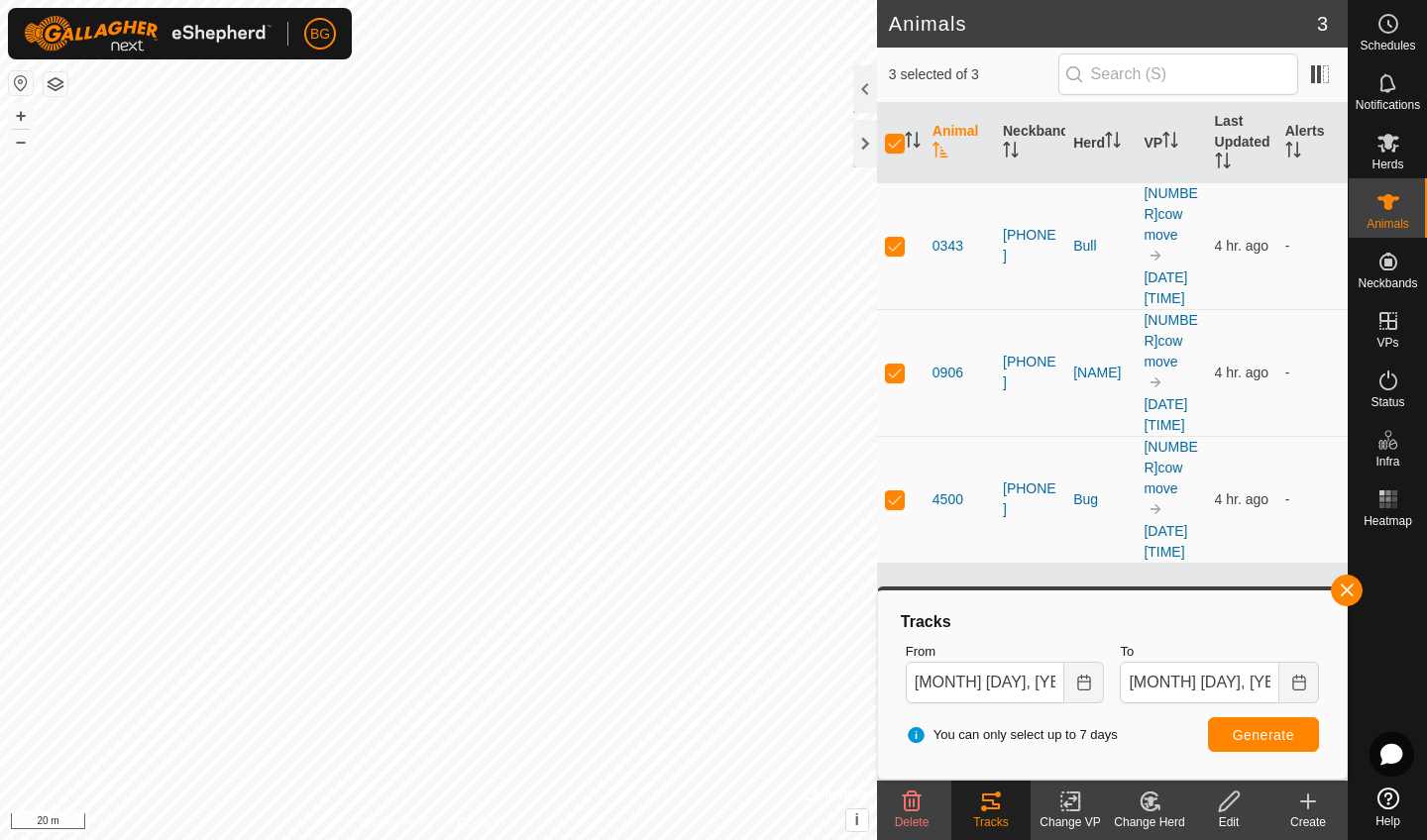 click on "Generate" at bounding box center (1263, 735) 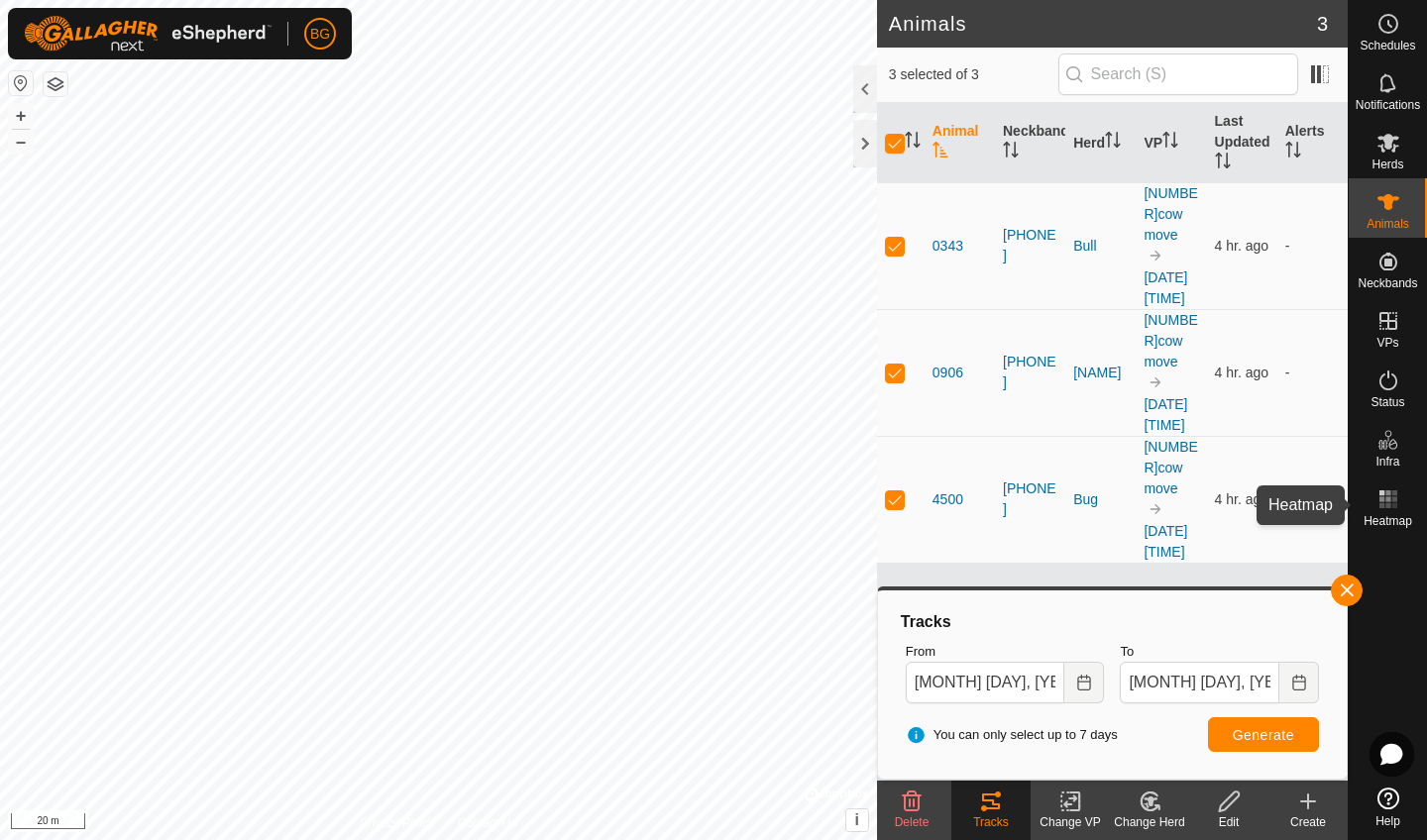 click 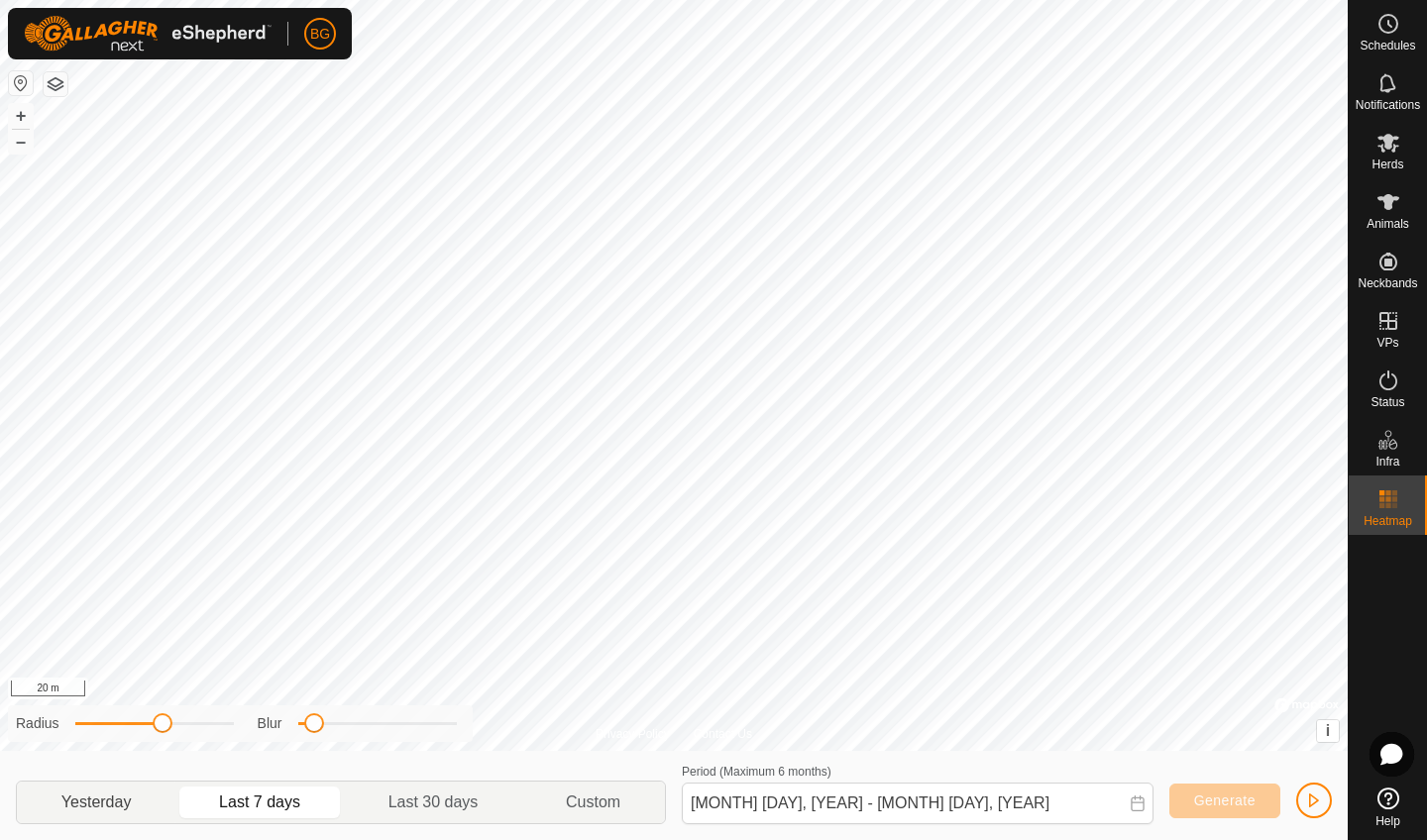 click on "Yesterday" 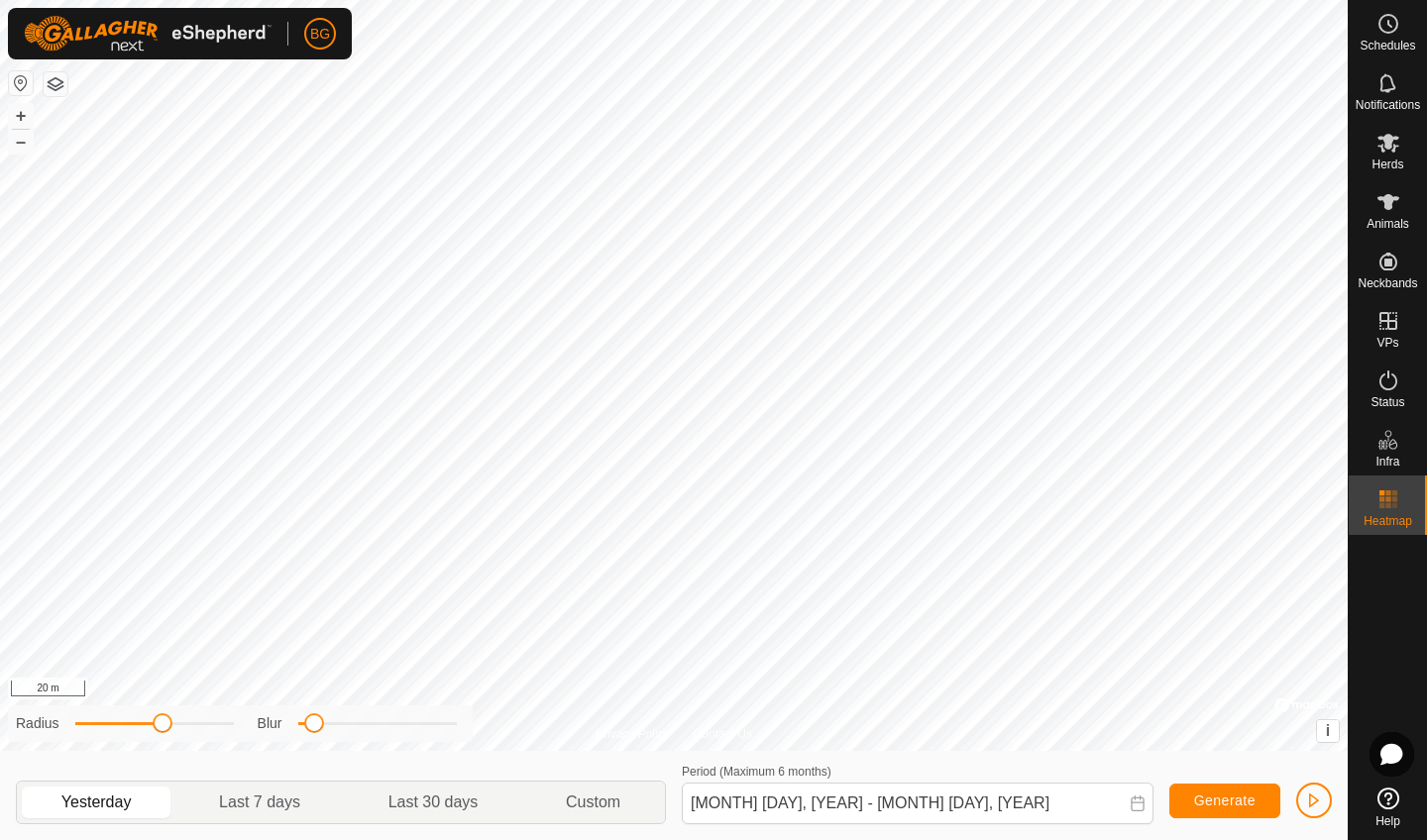 click on "Generate" 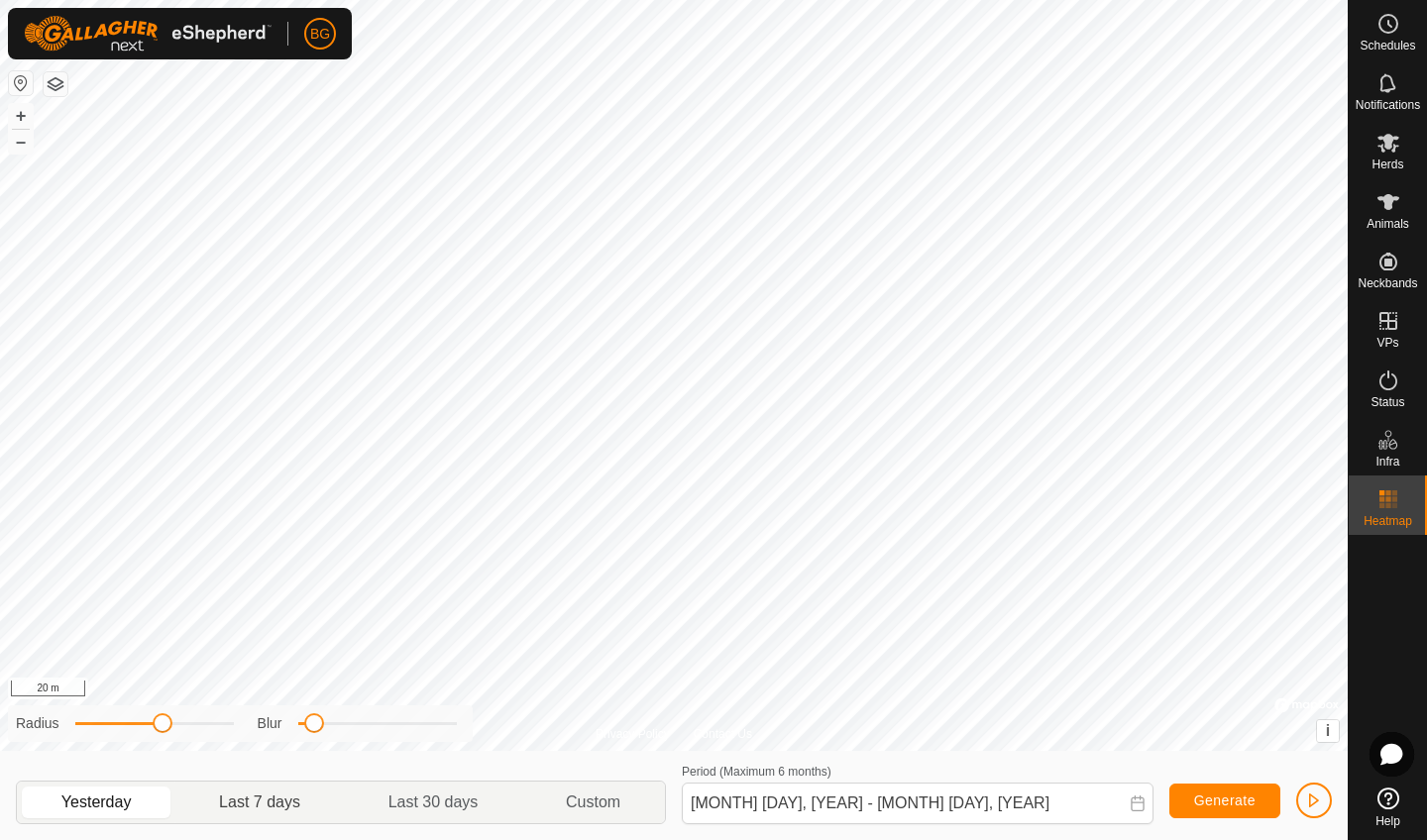 click on "Last 7 days" 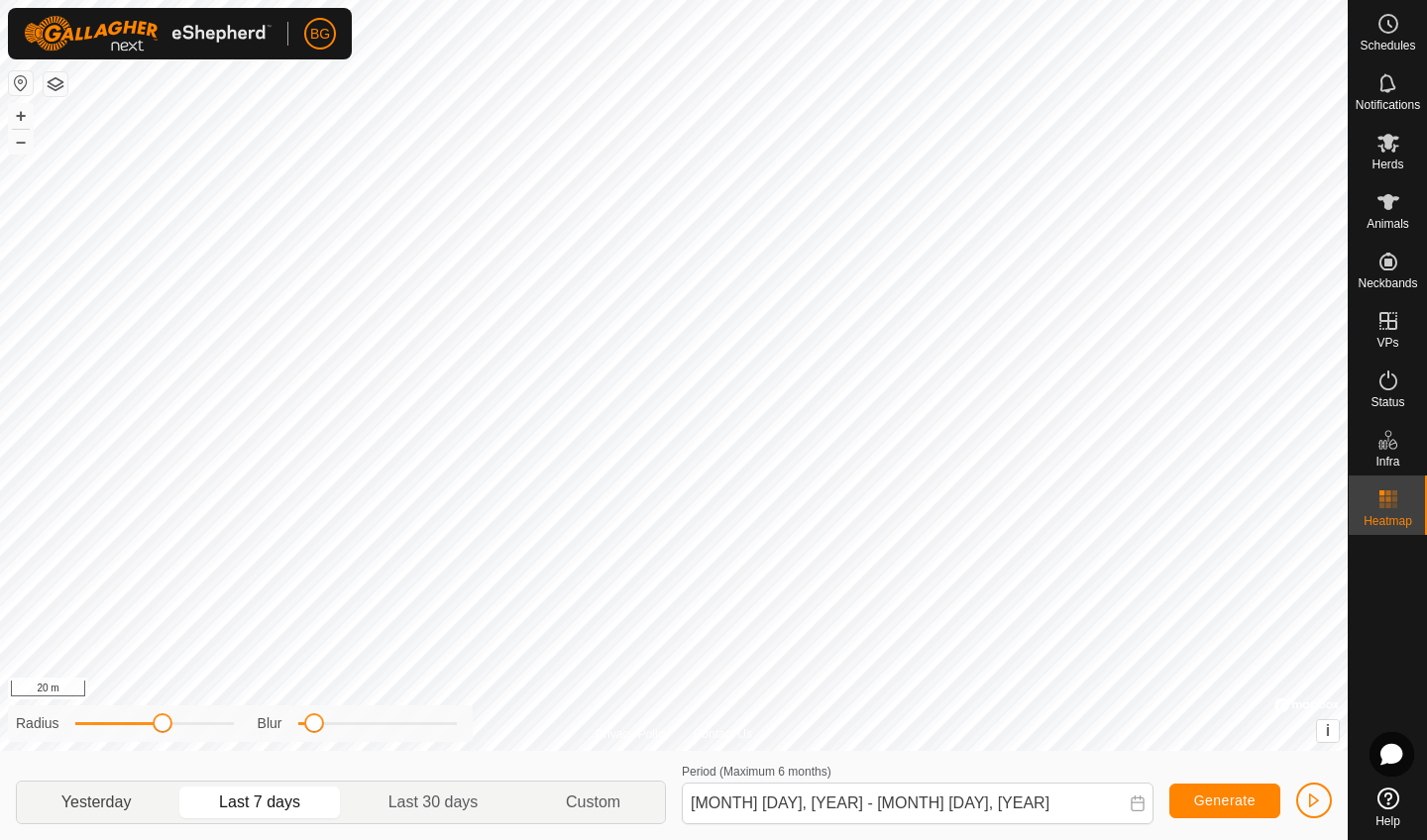 click on "Yesterday" 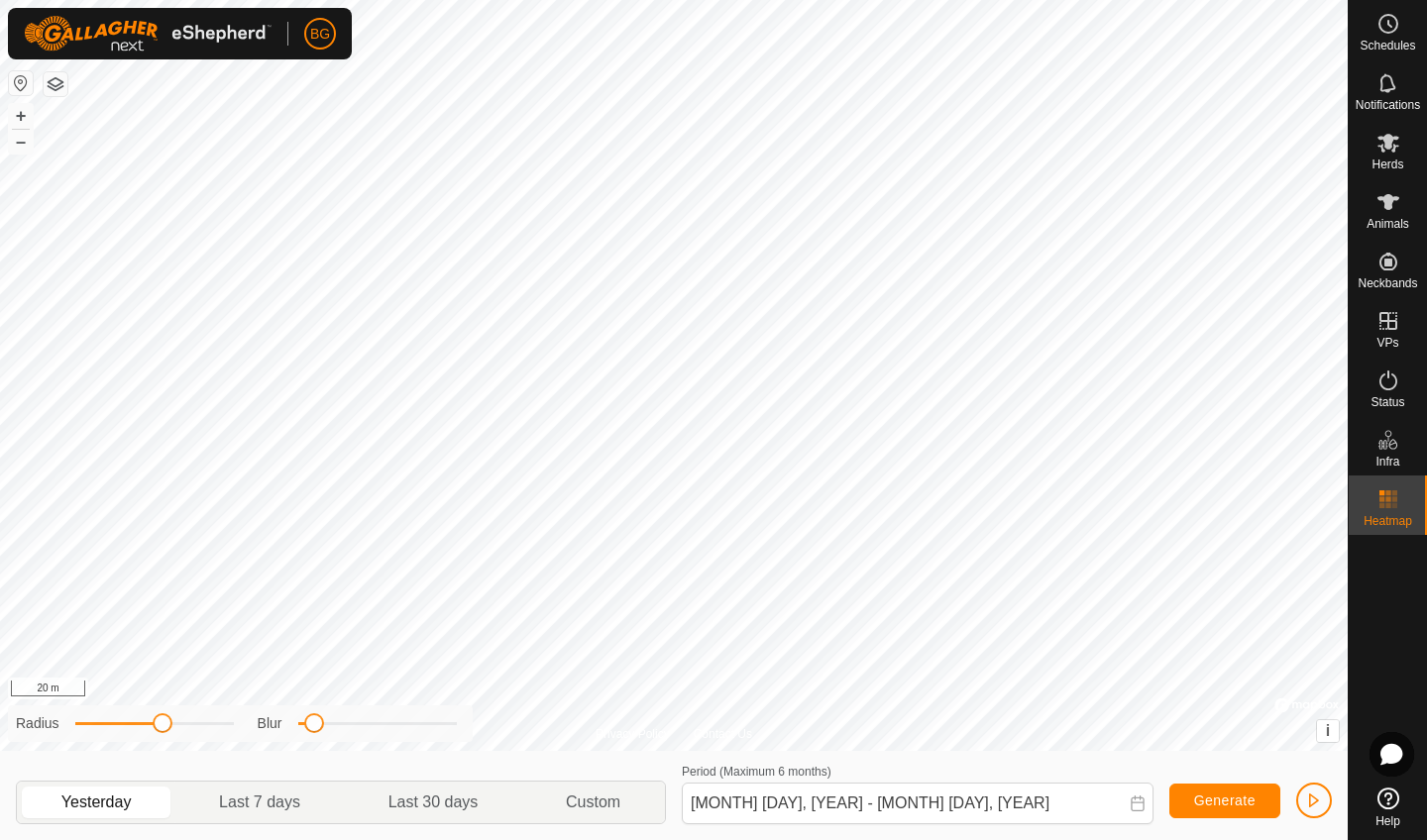 click on "Yesterday" 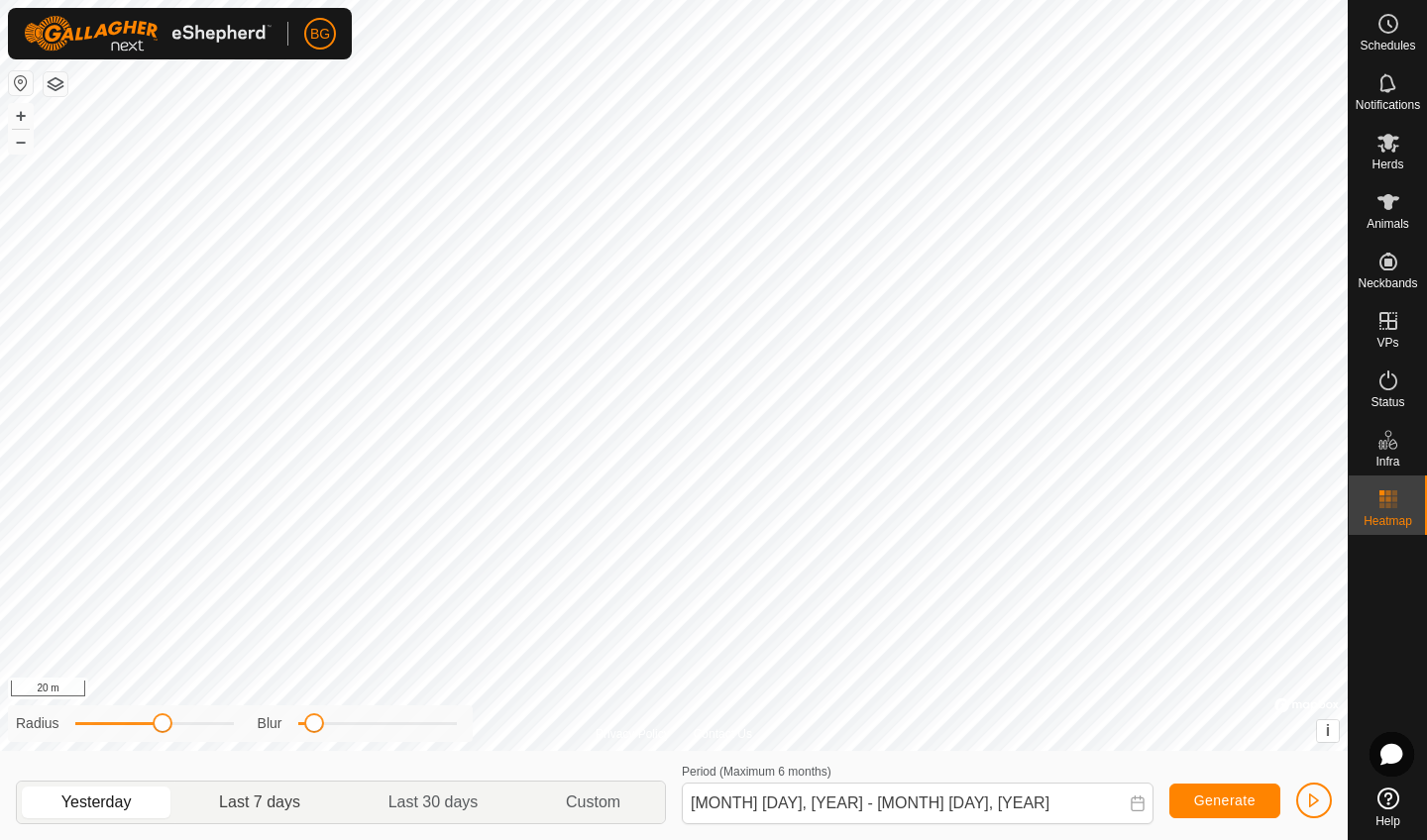 click on "Last 7 days" 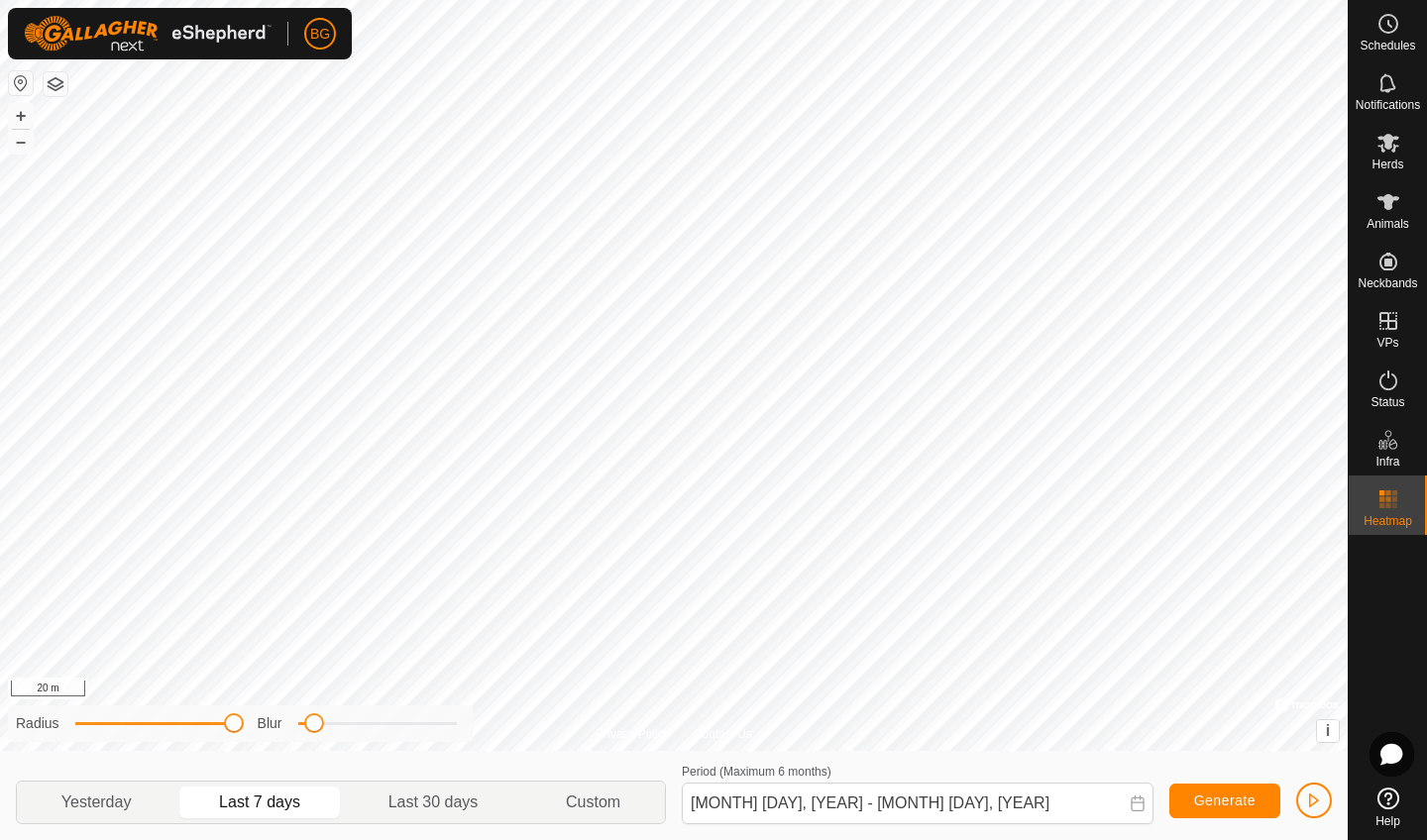 drag, startPoint x: 160, startPoint y: 725, endPoint x: 308, endPoint y: 726, distance: 148.00338 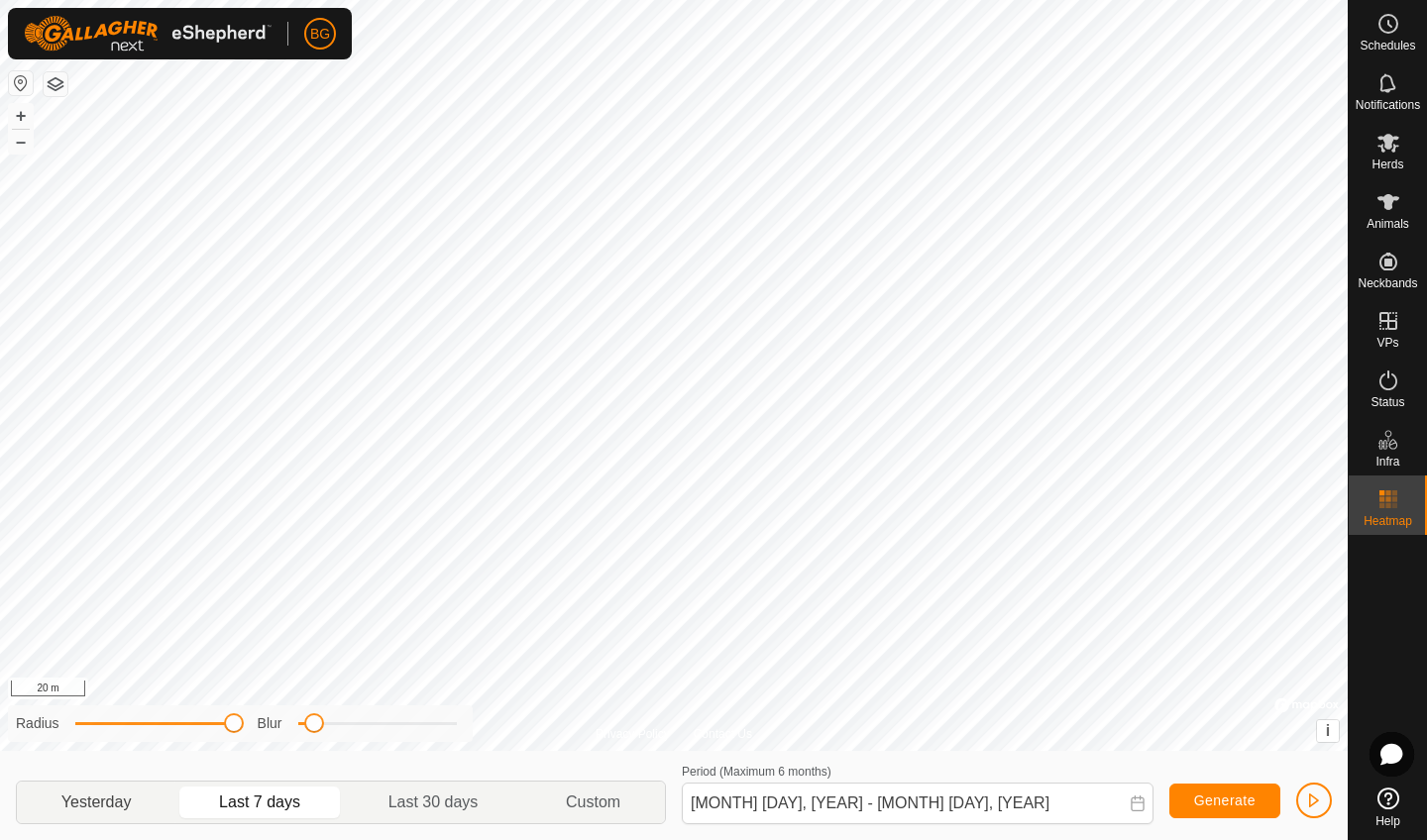 click on "Yesterday" 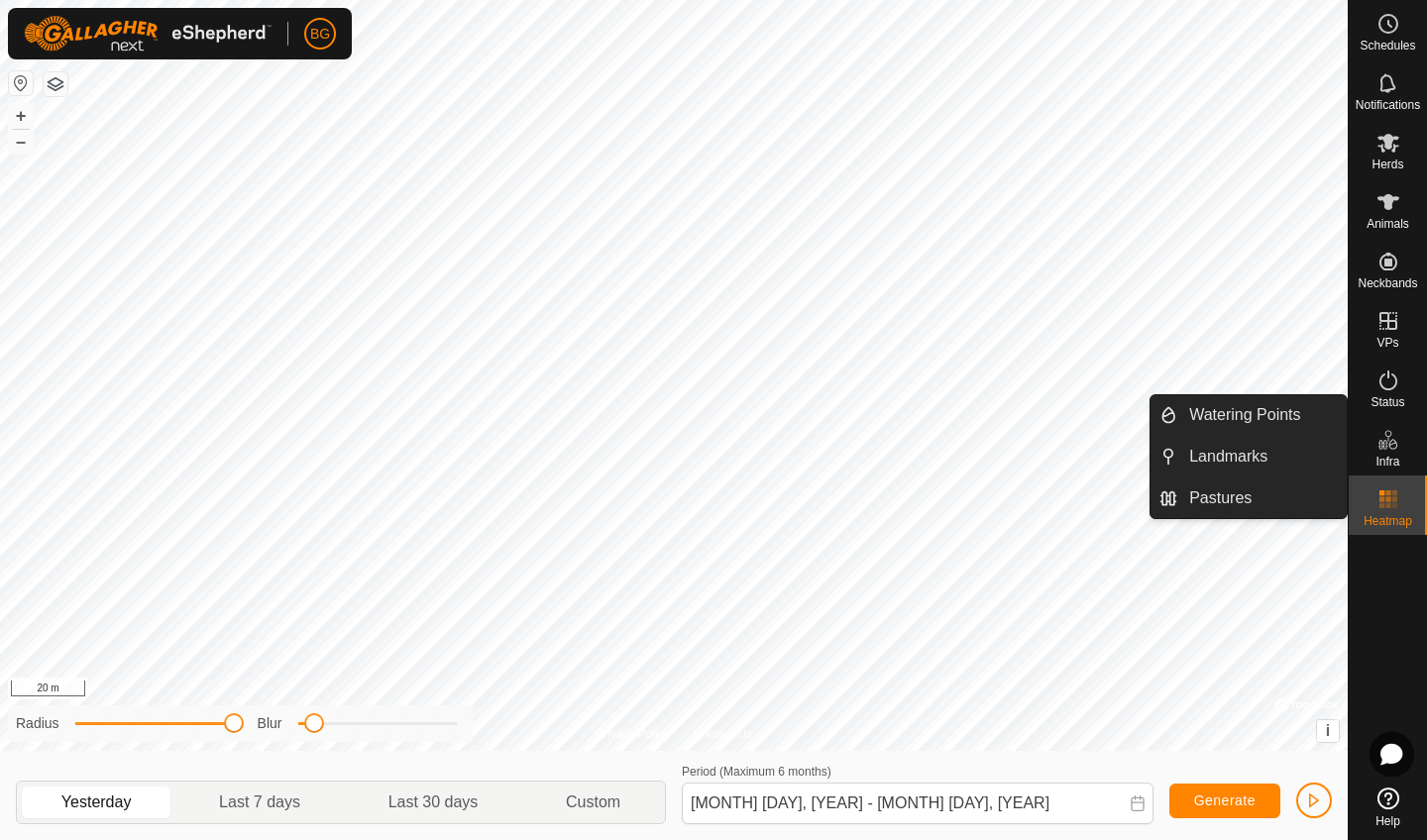 click 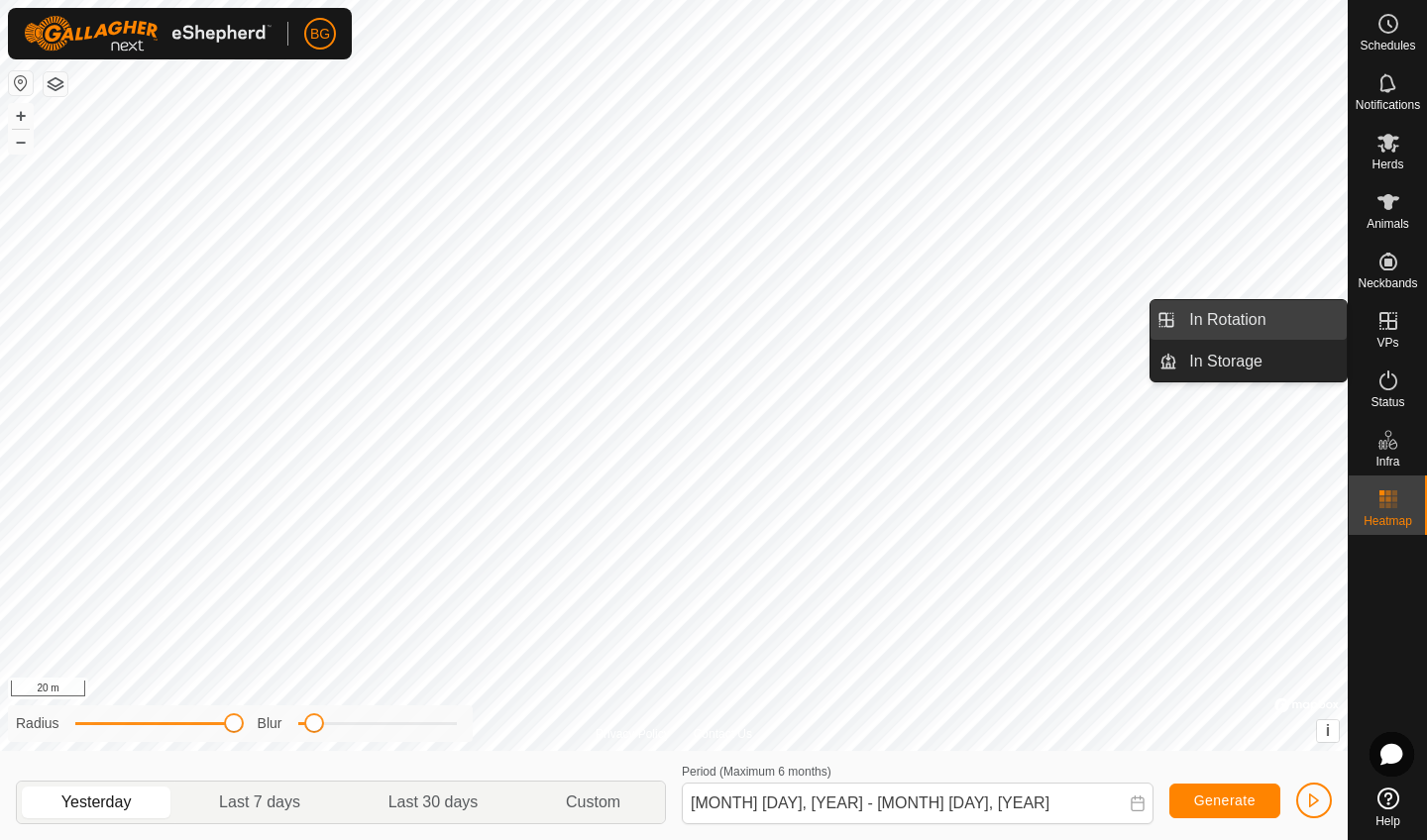 click on "In Rotation" at bounding box center (1262, 320) 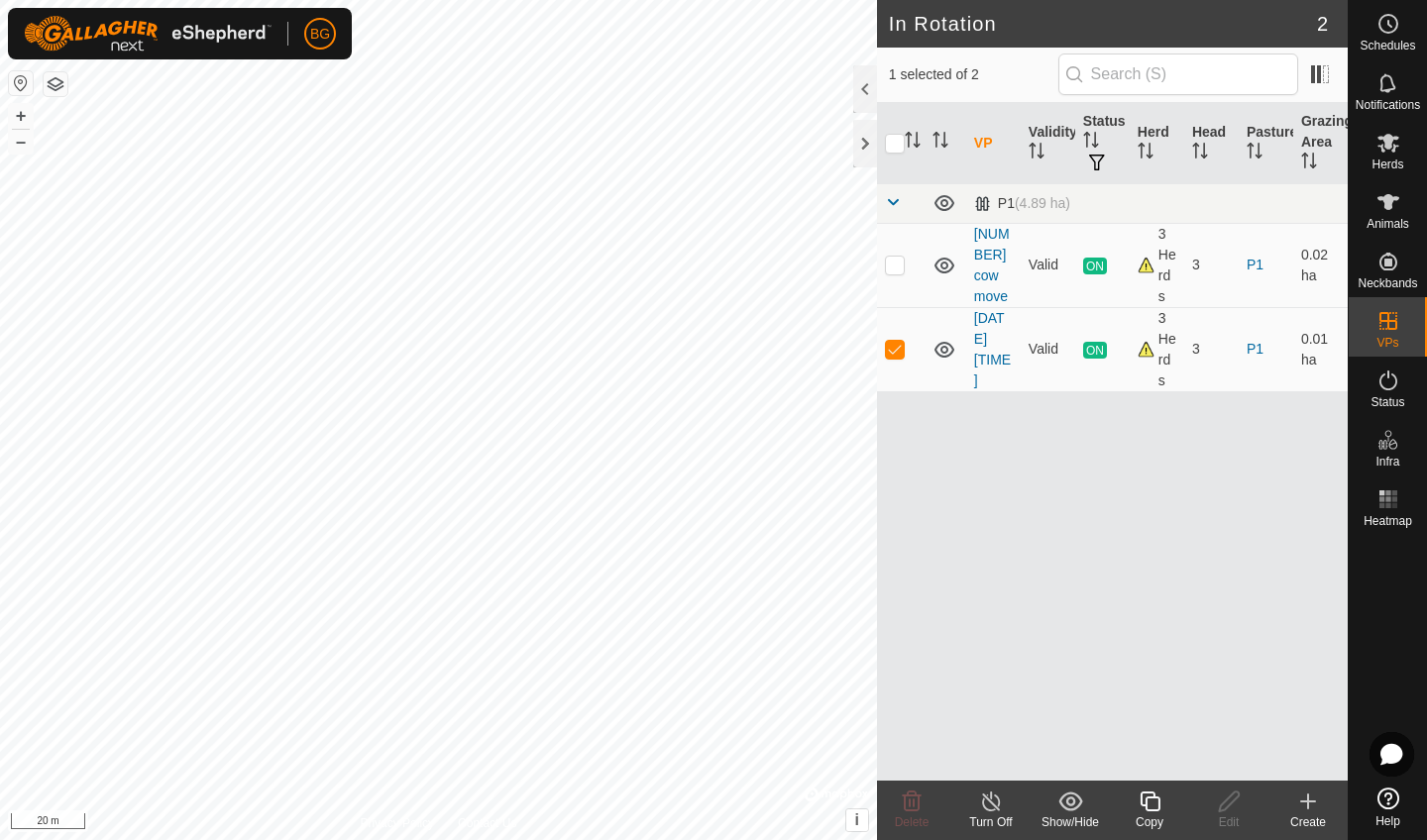 click 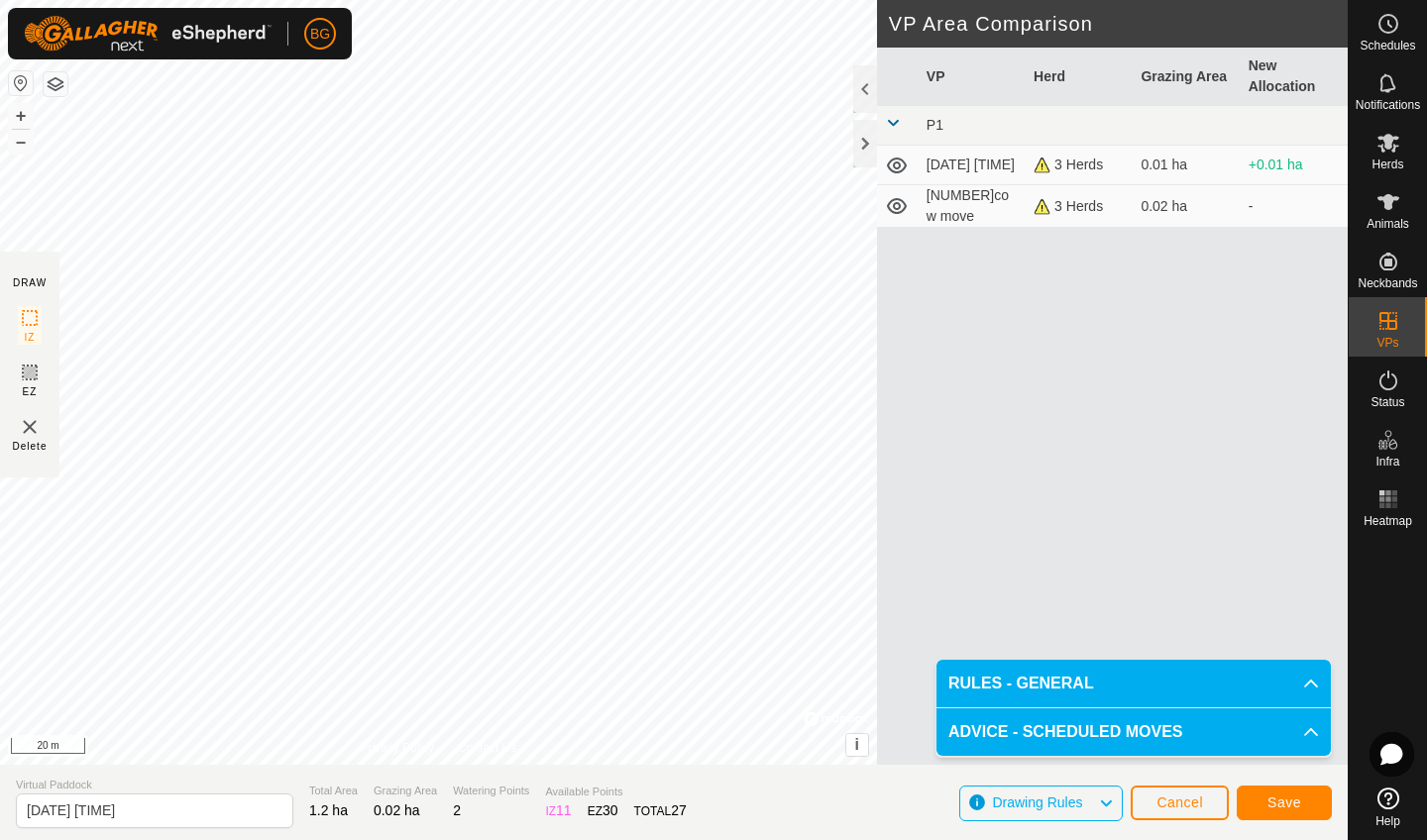 click on "Save" 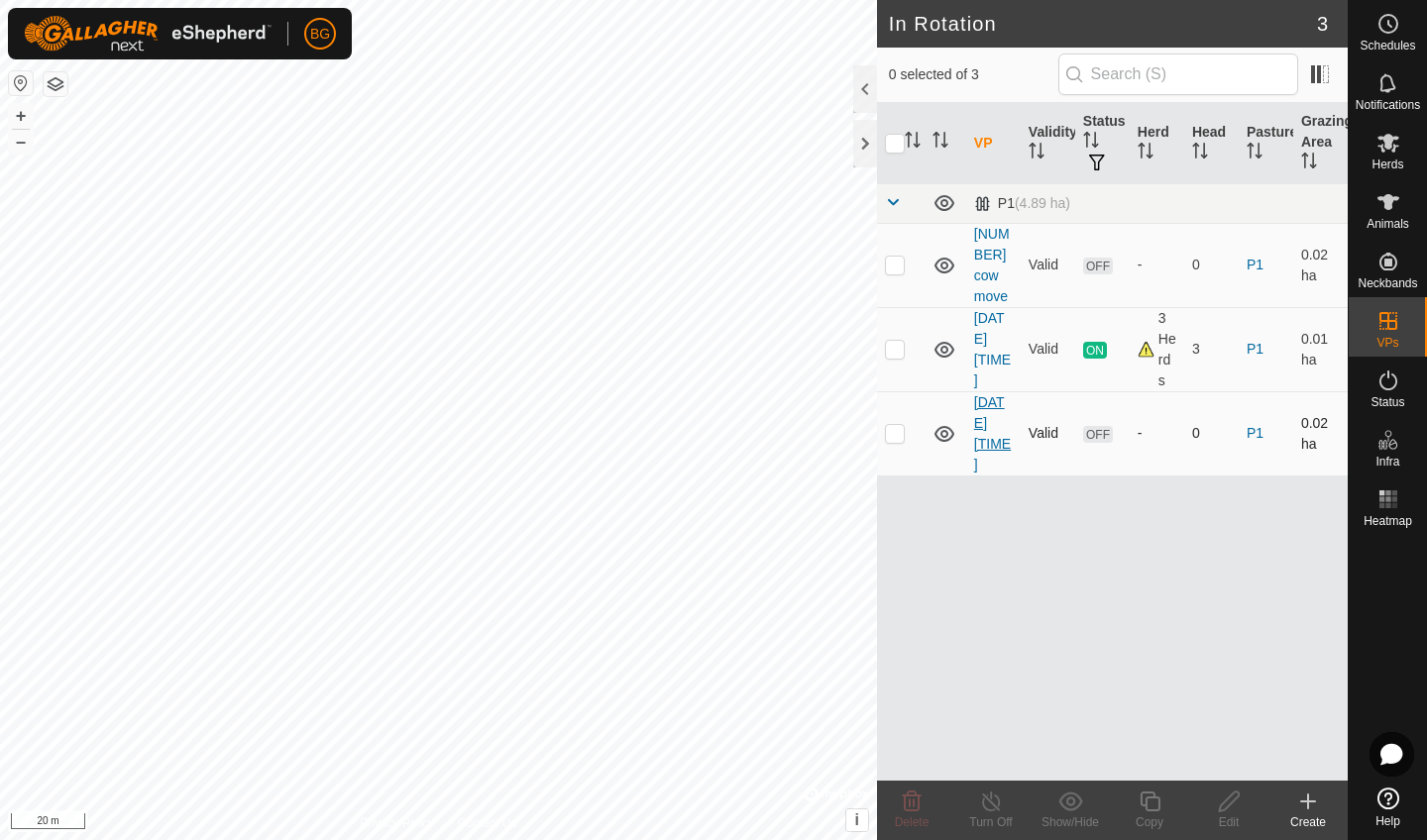 click on "[DATE] [TIME]" at bounding box center (992, 433) 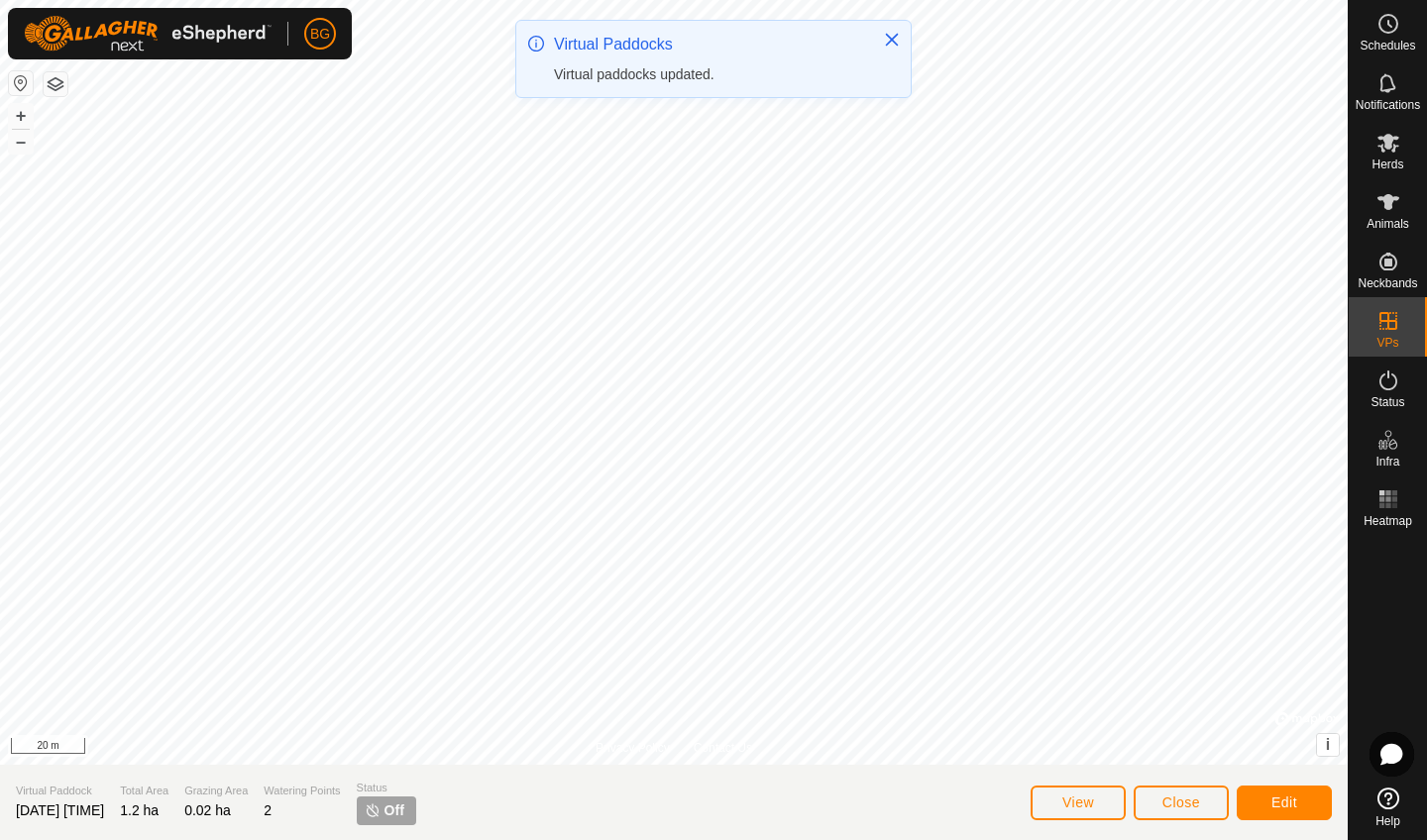click on "Close" 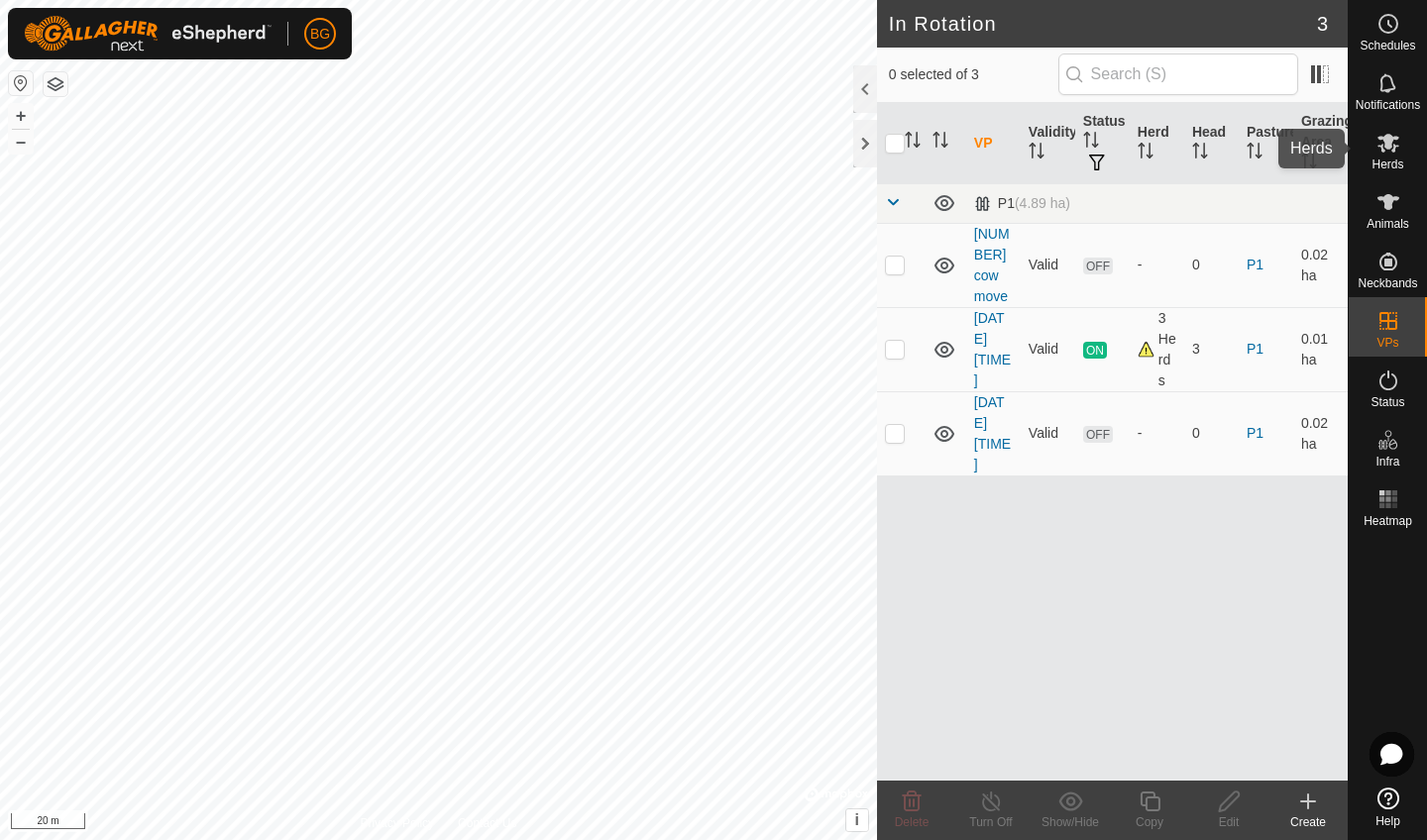 click 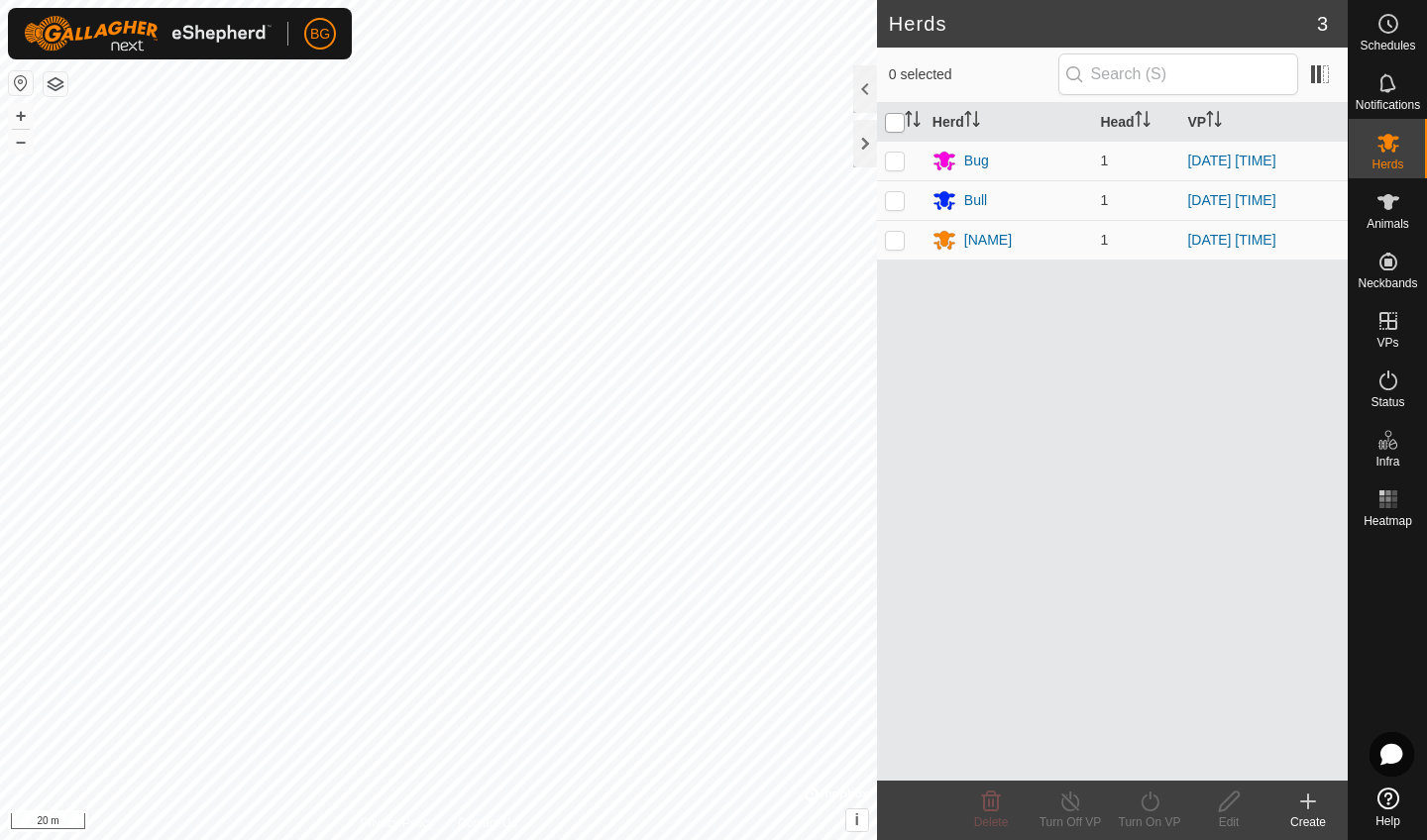 click at bounding box center [895, 123] 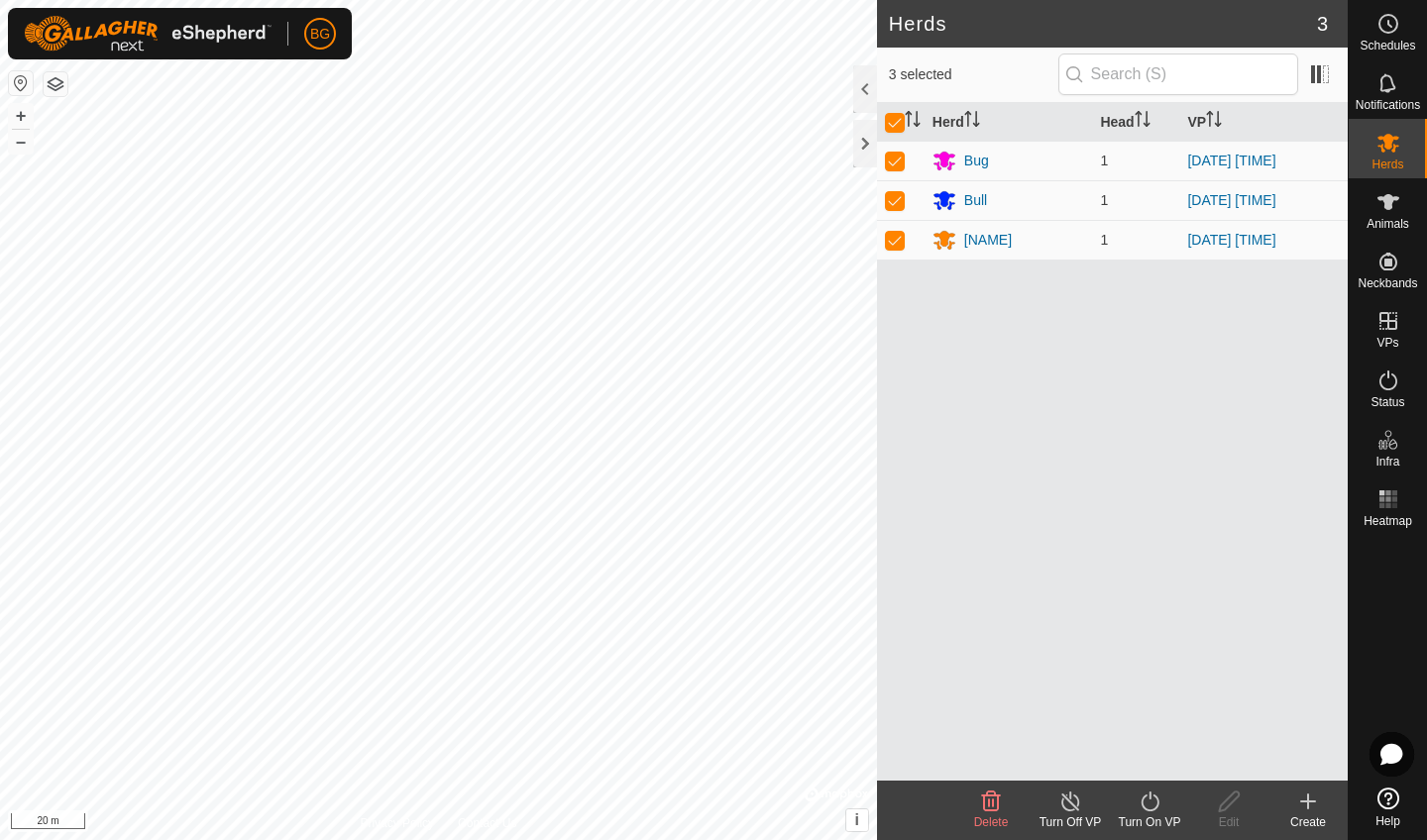 click 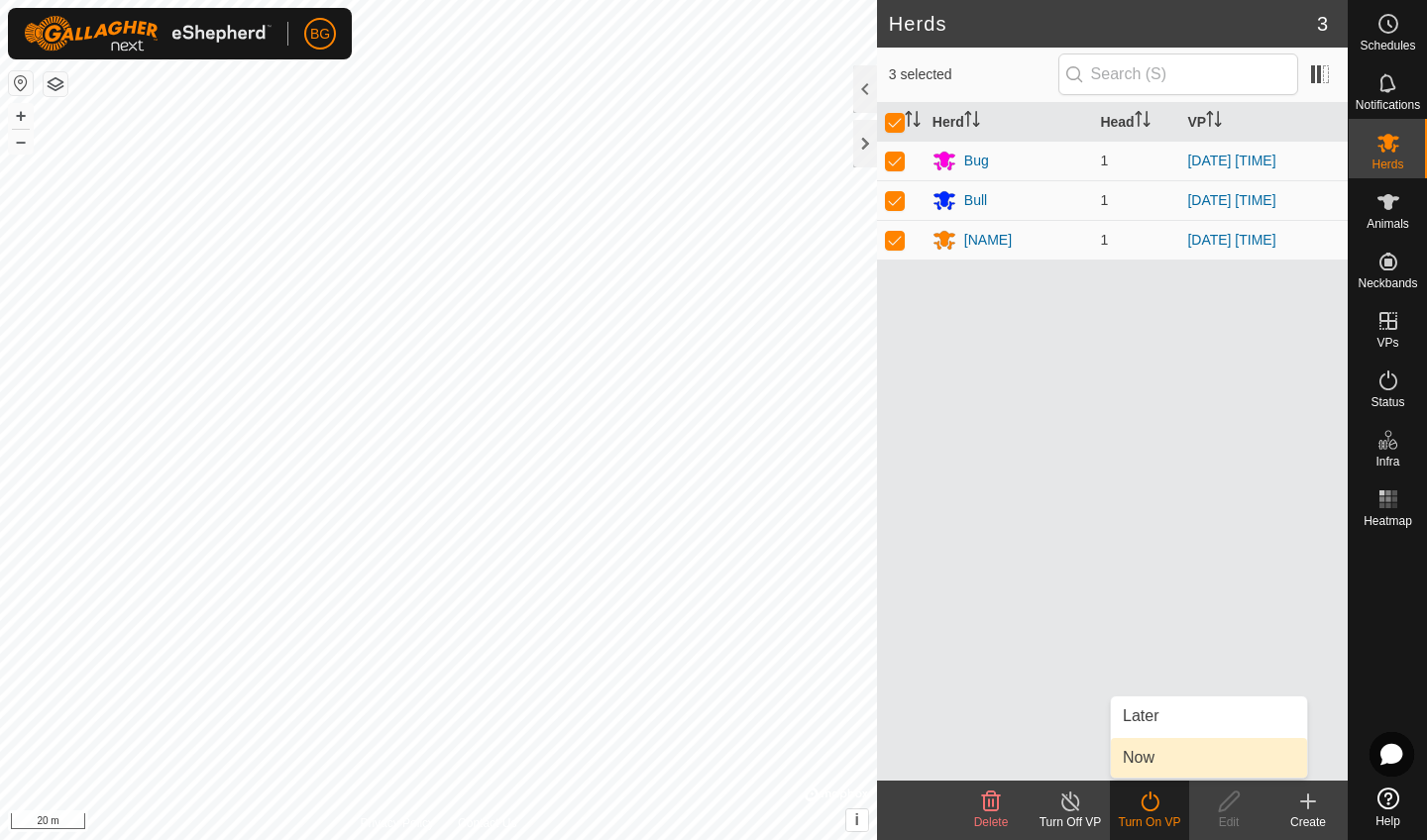 click on "Now" at bounding box center (1209, 758) 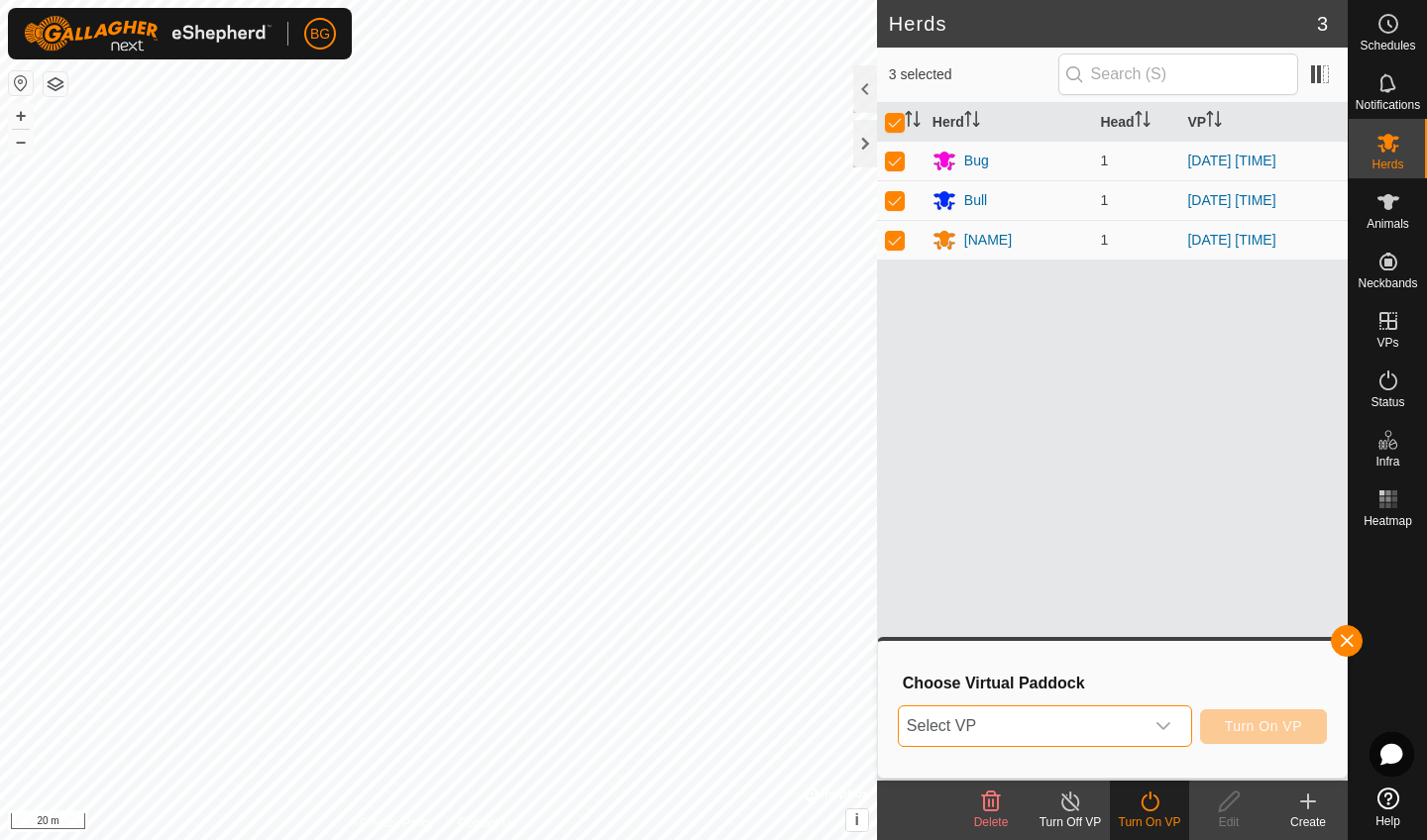 click on "Select VP" at bounding box center [1021, 726] 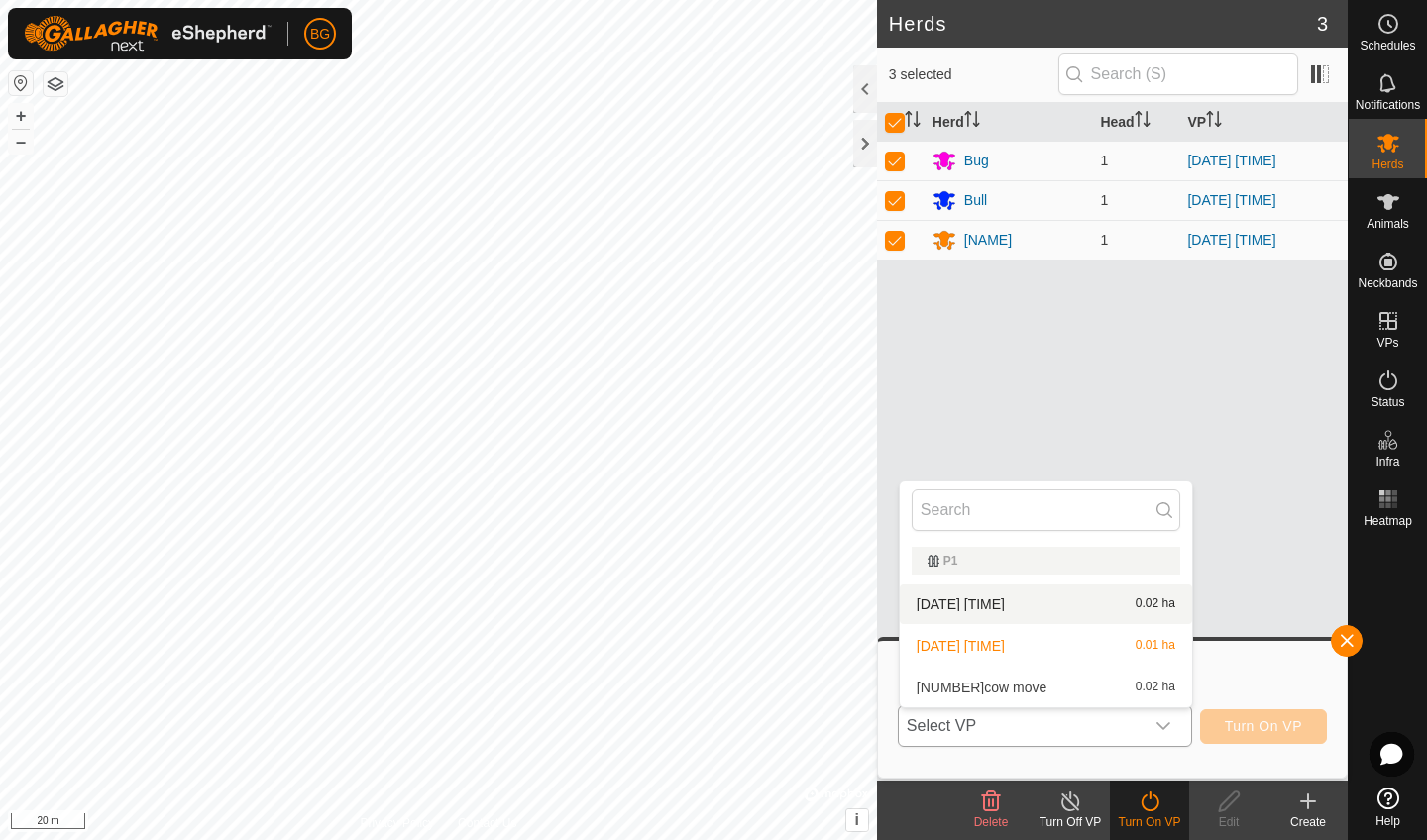 click on "[DATE] [TIME] [AREA]" at bounding box center [1045, 604] 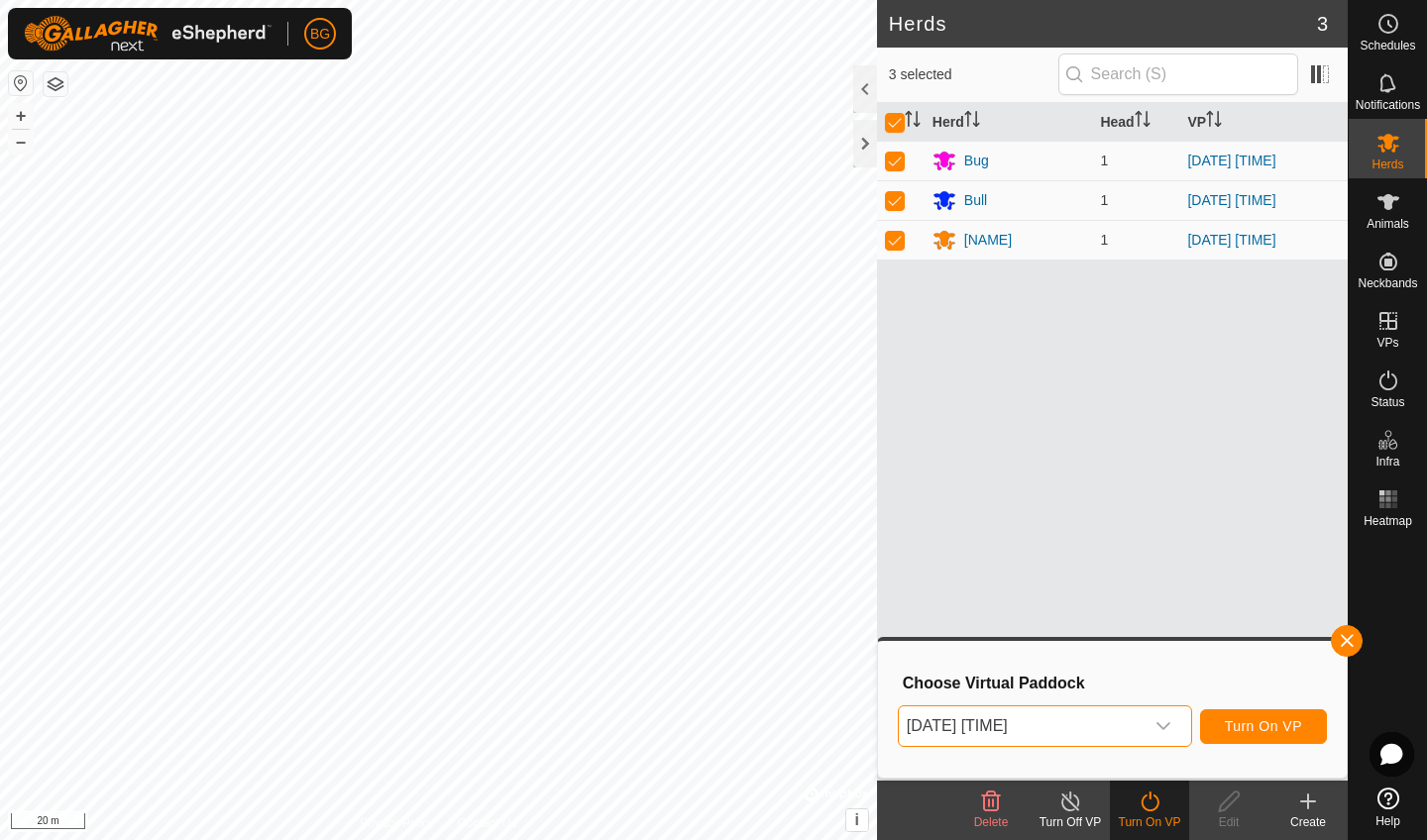 click on "Turn On VP" at bounding box center (1263, 726) 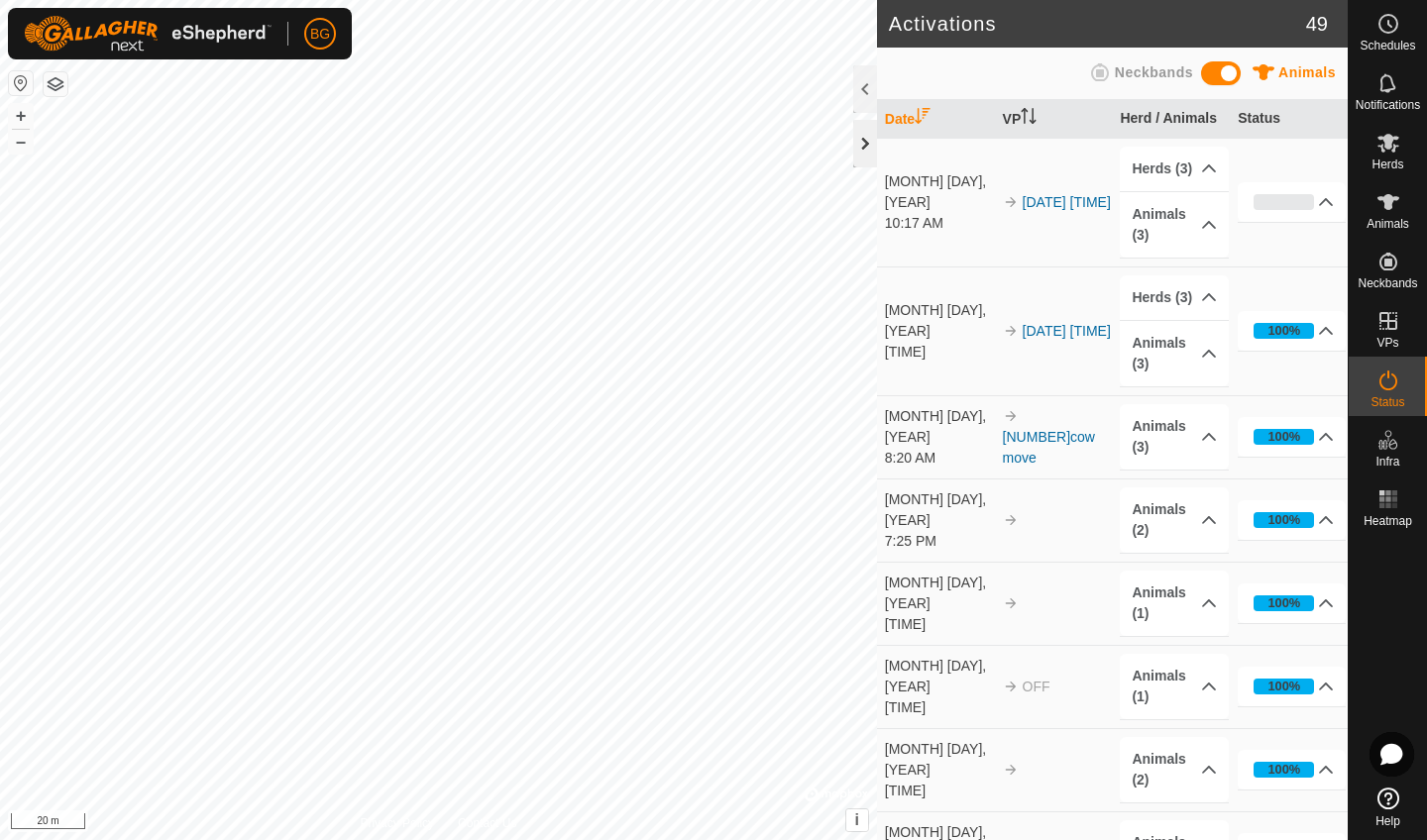 click 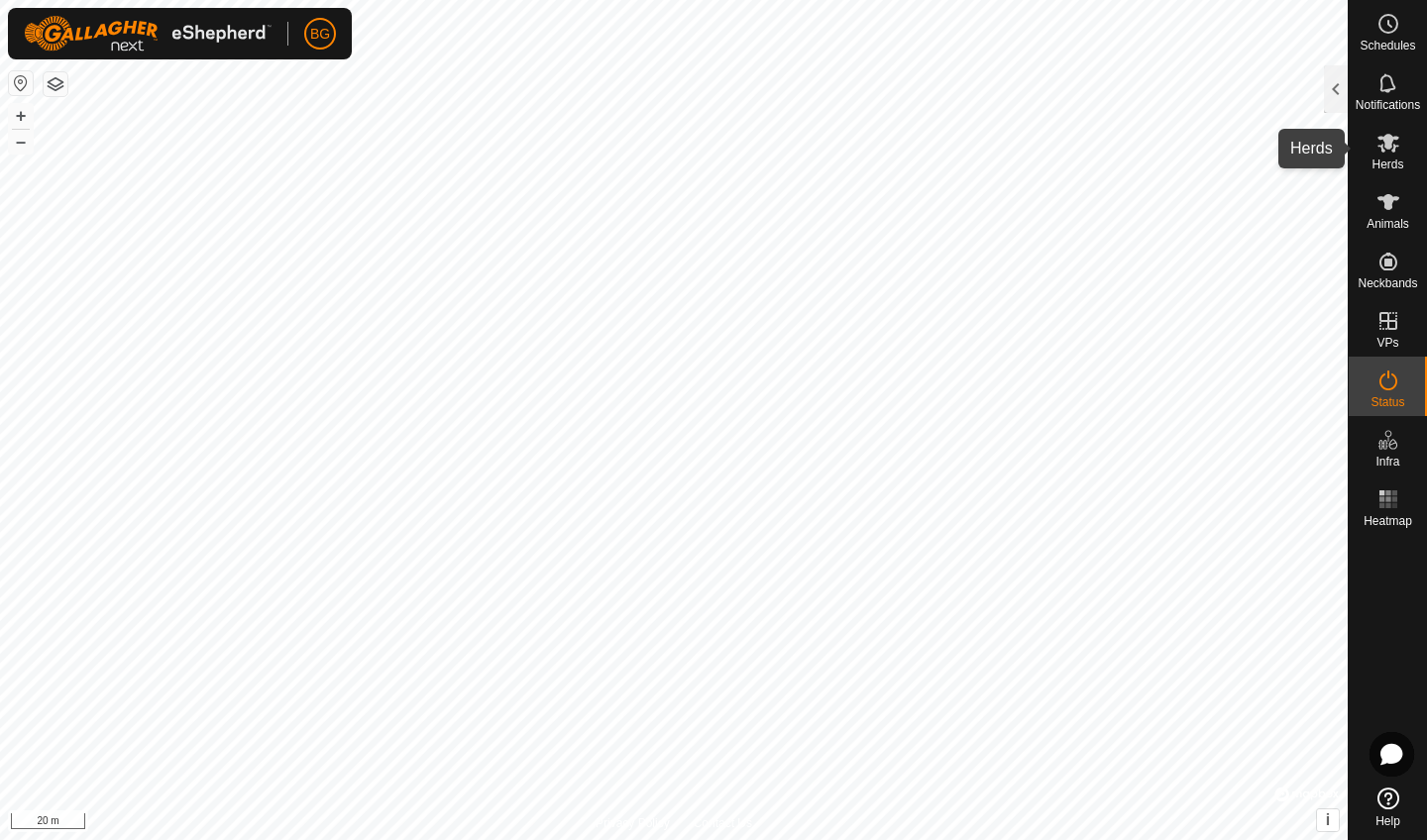 click on "Herds" at bounding box center [1387, 164] 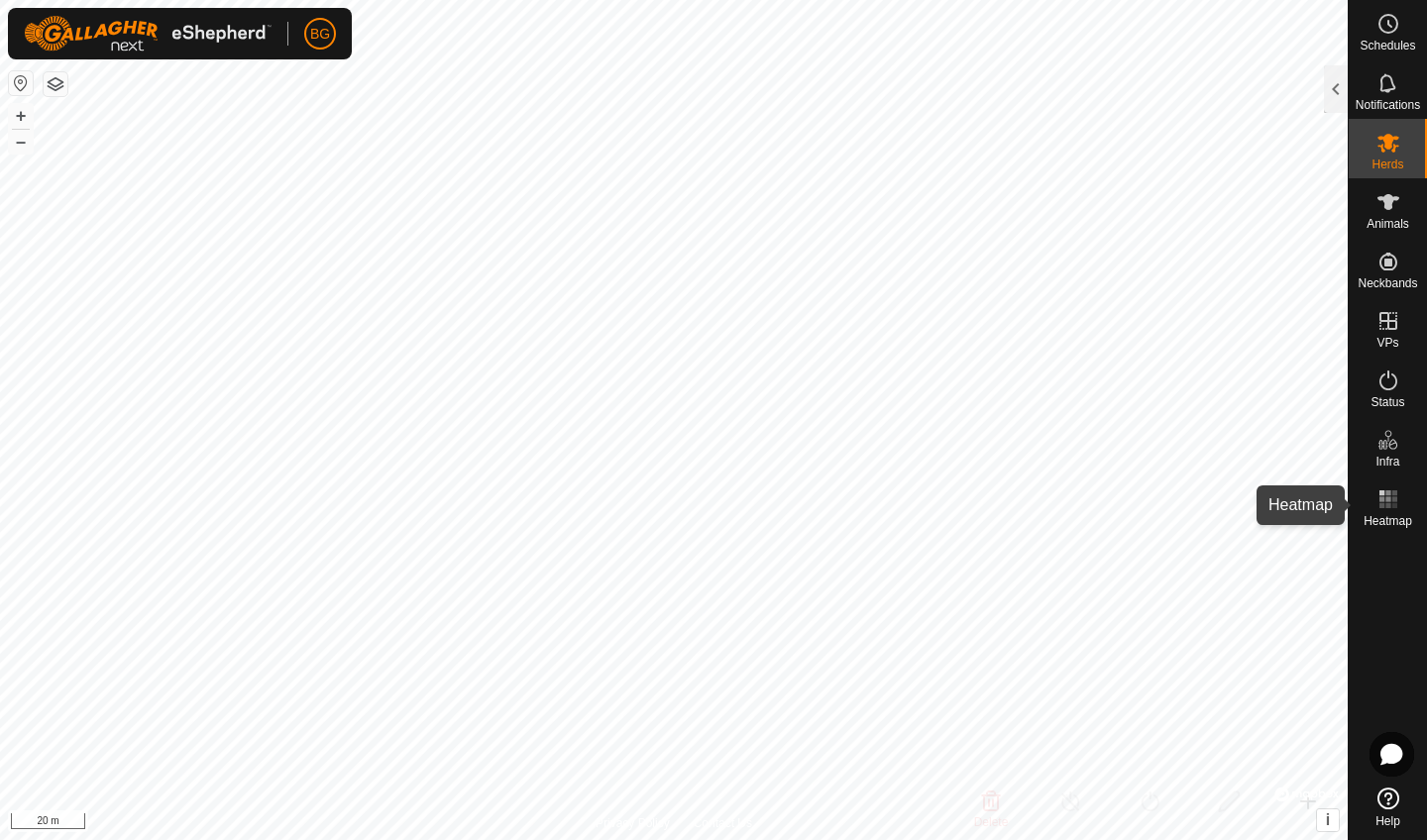 click 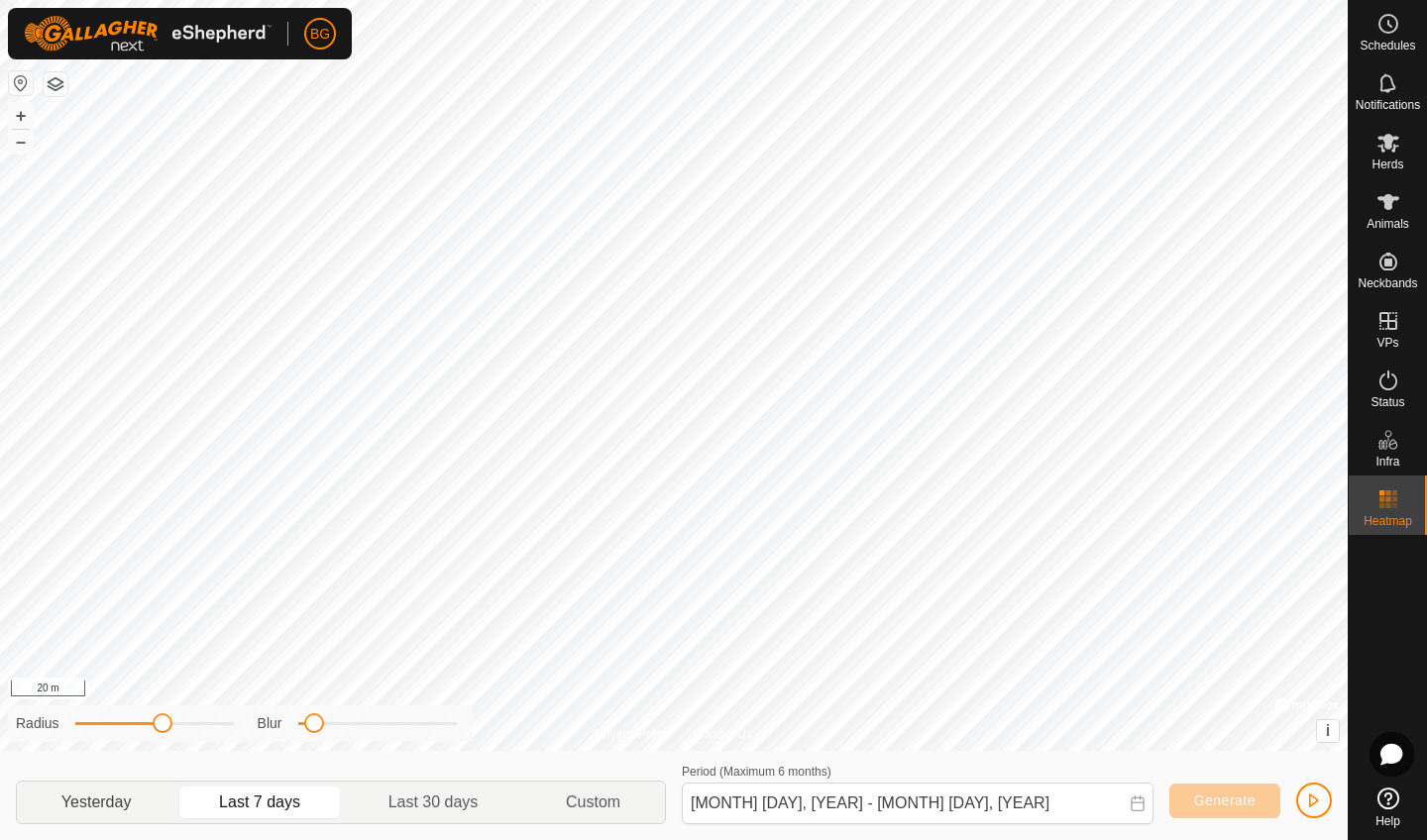 click on "Yesterday" 